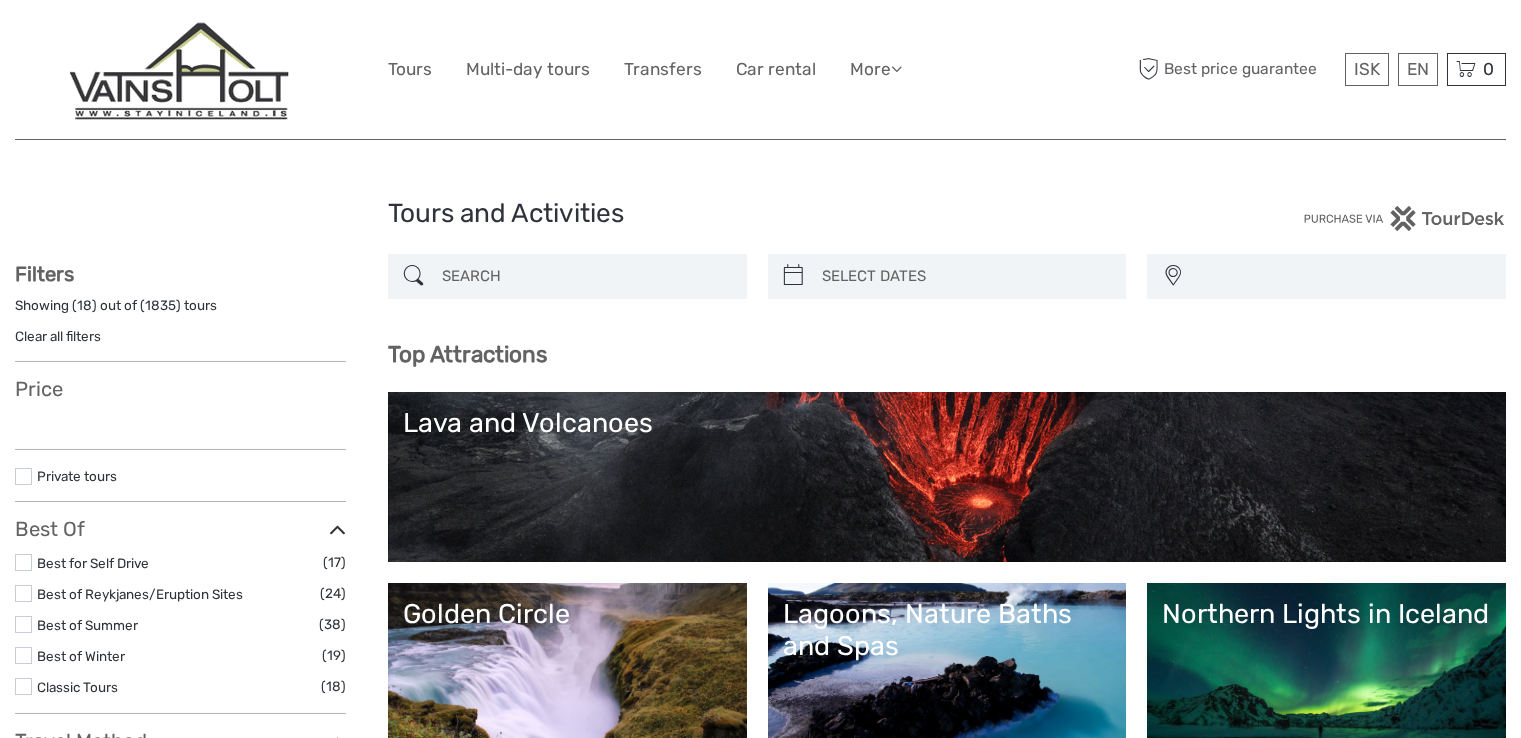 select 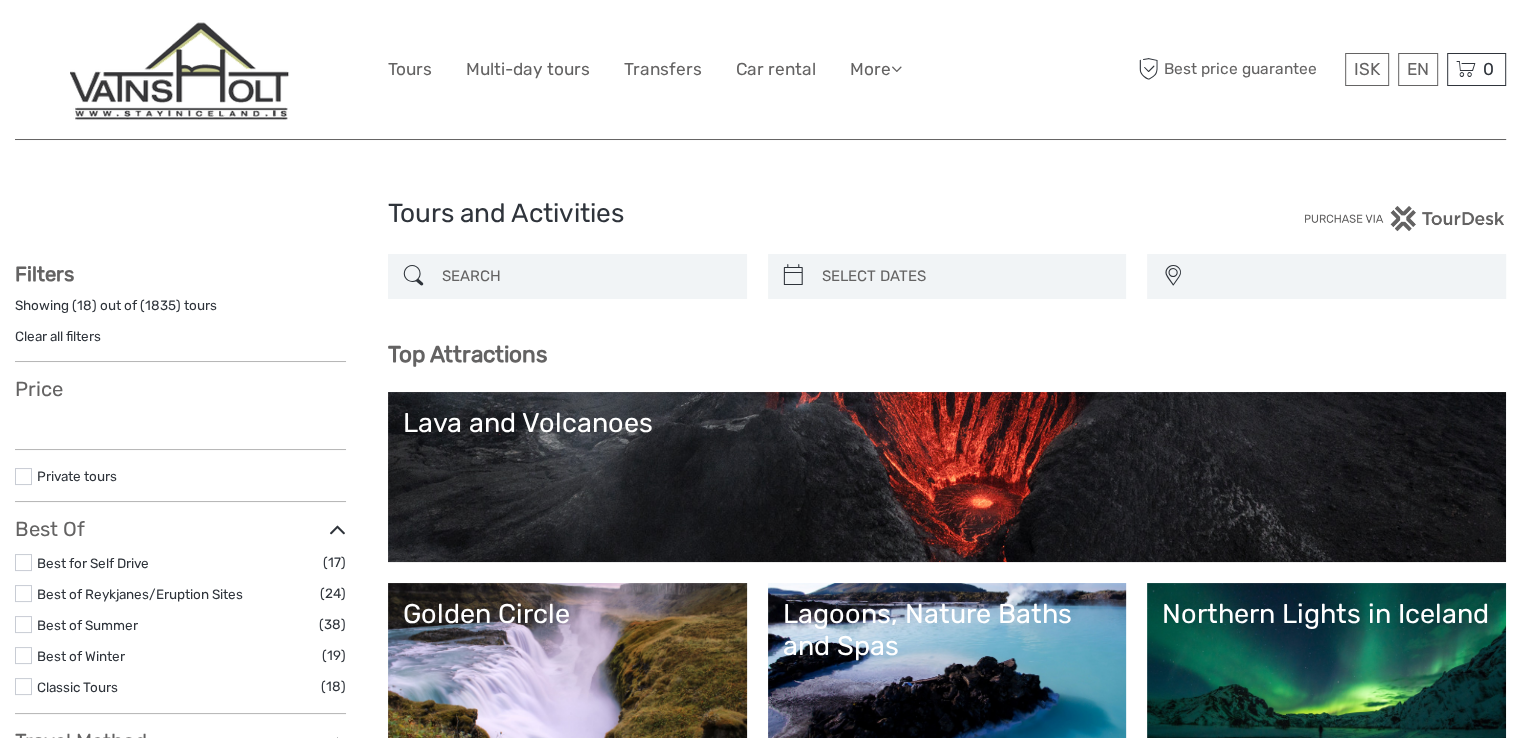 scroll, scrollTop: 0, scrollLeft: 0, axis: both 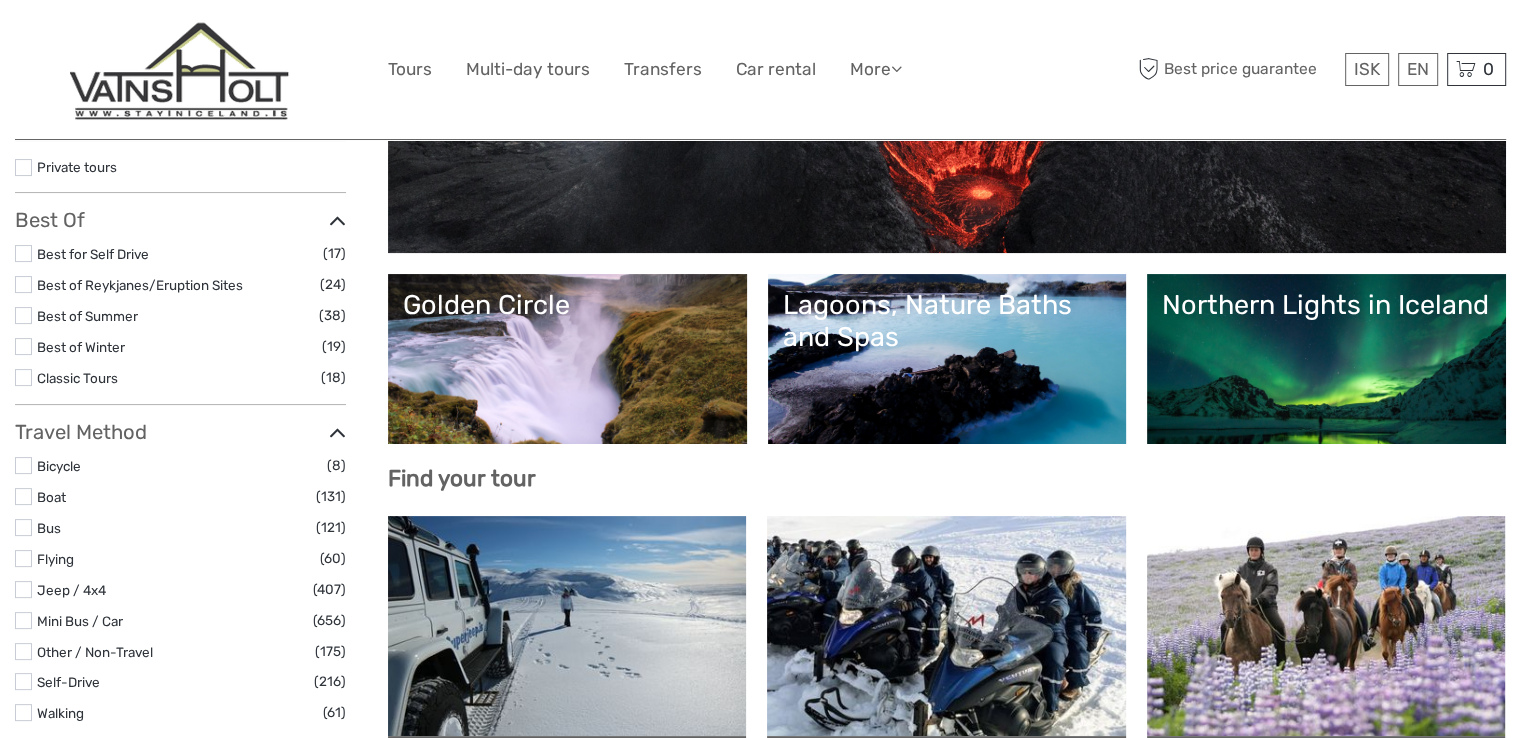 select 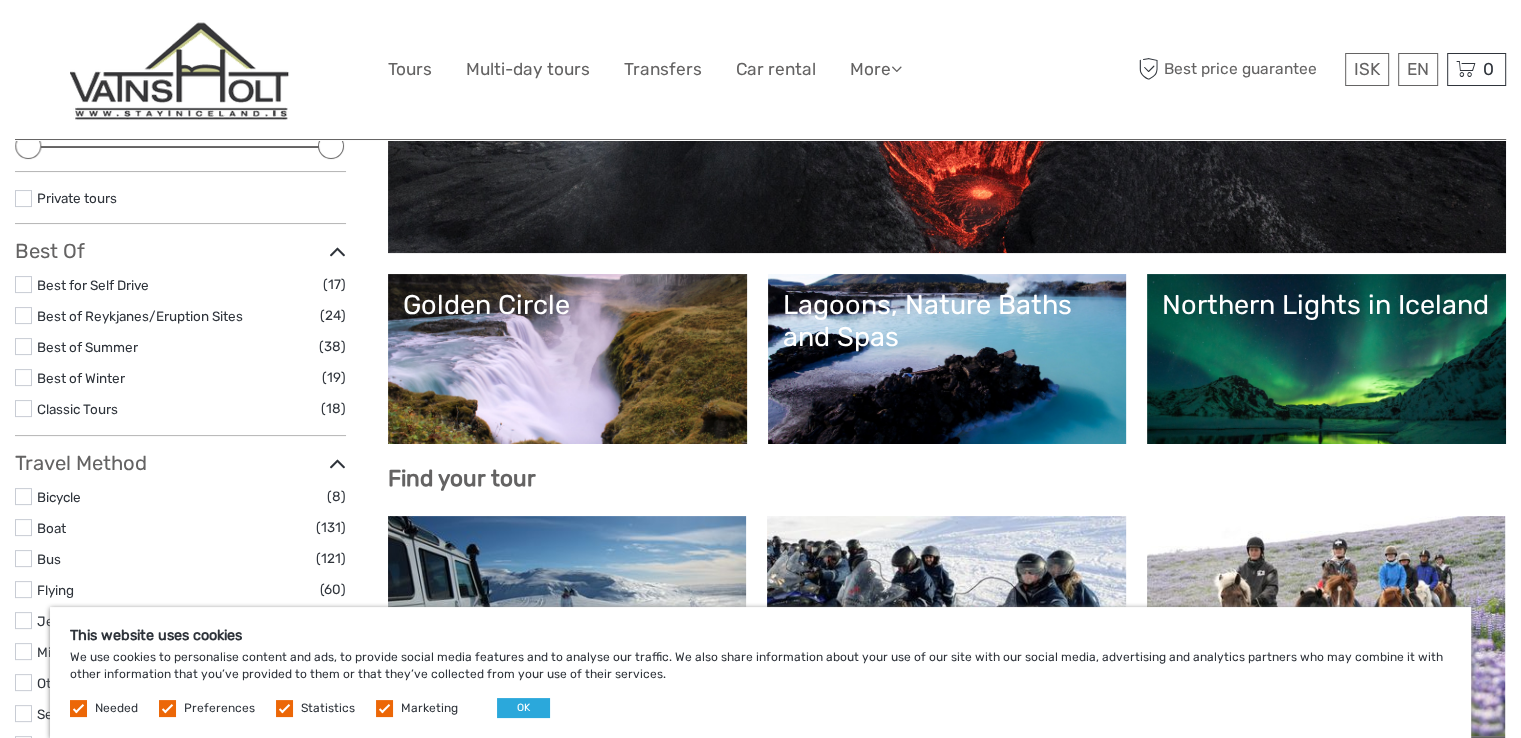 scroll, scrollTop: 391, scrollLeft: 0, axis: vertical 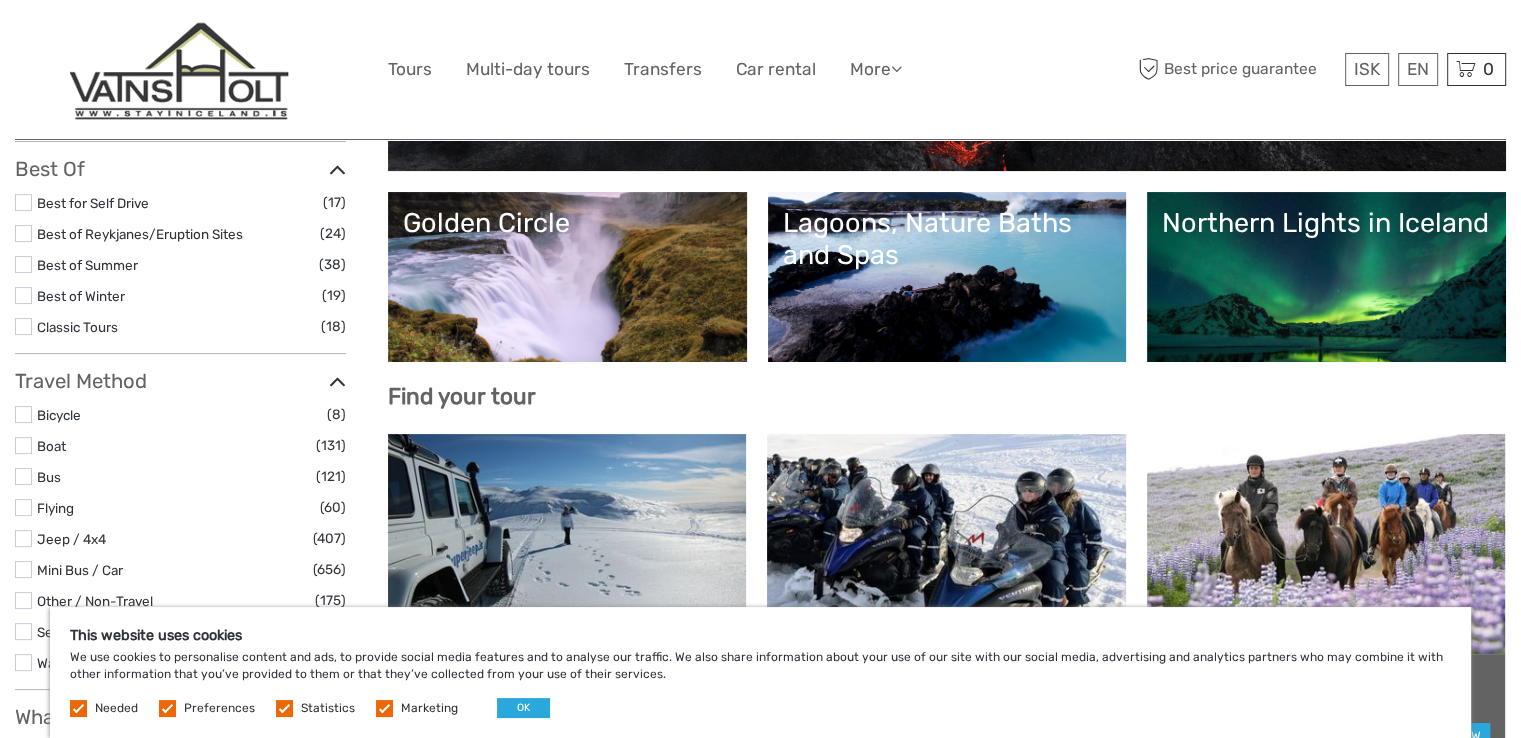 drag, startPoint x: 1523, startPoint y: 60, endPoint x: 1526, endPoint y: 123, distance: 63.07139 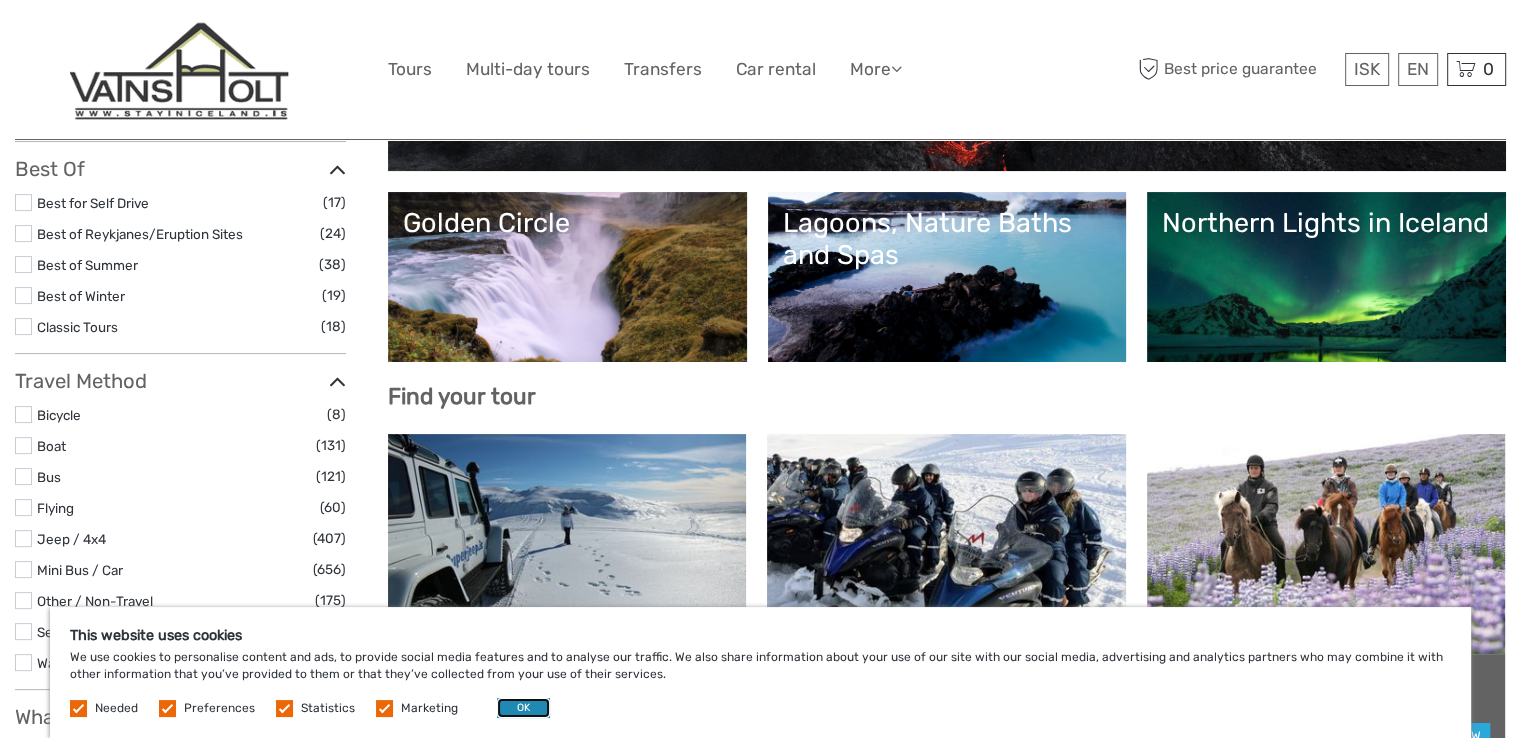 click on "OK" at bounding box center [523, 708] 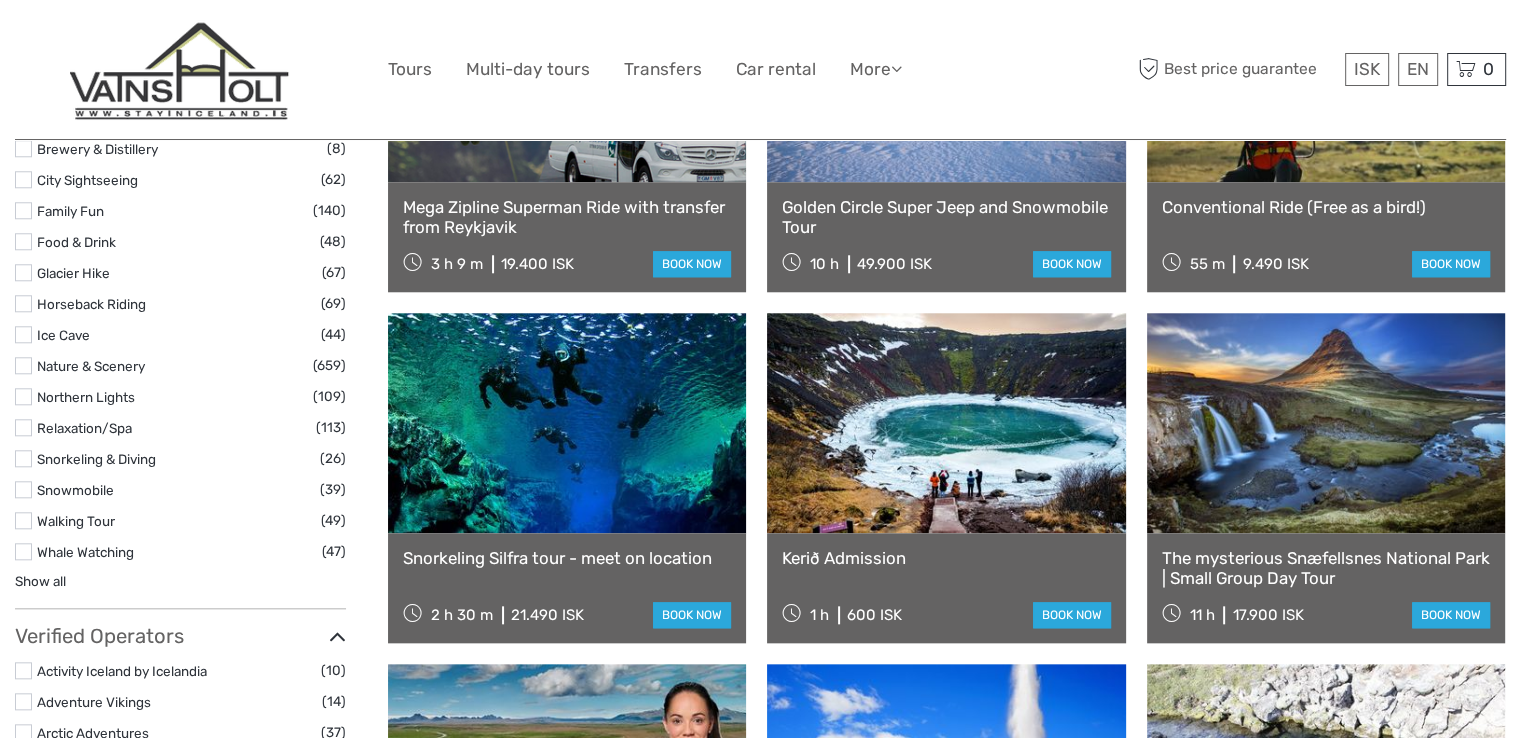scroll, scrollTop: 1885, scrollLeft: 0, axis: vertical 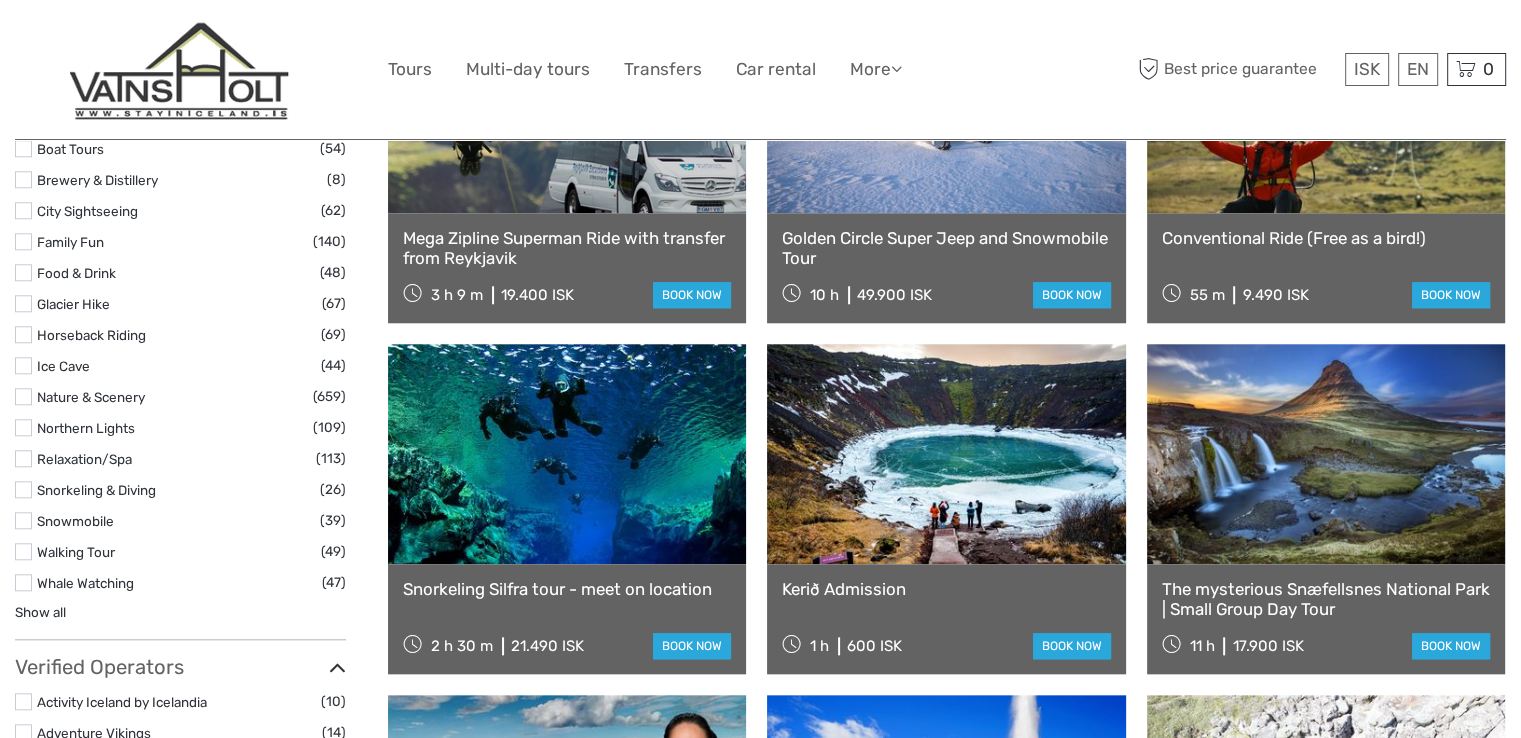 click on "Ice Cave" at bounding box center [63, 366] 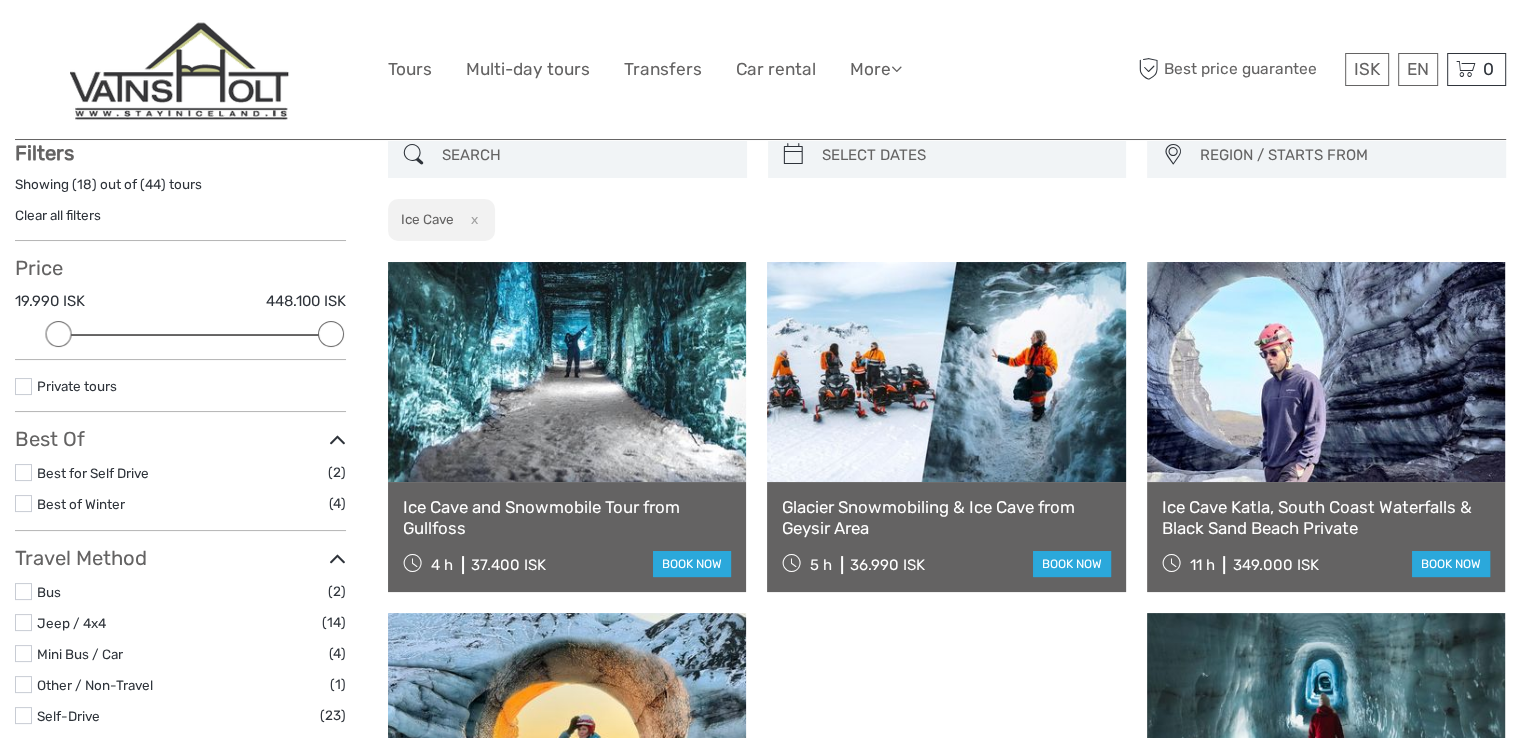 scroll, scrollTop: 113, scrollLeft: 0, axis: vertical 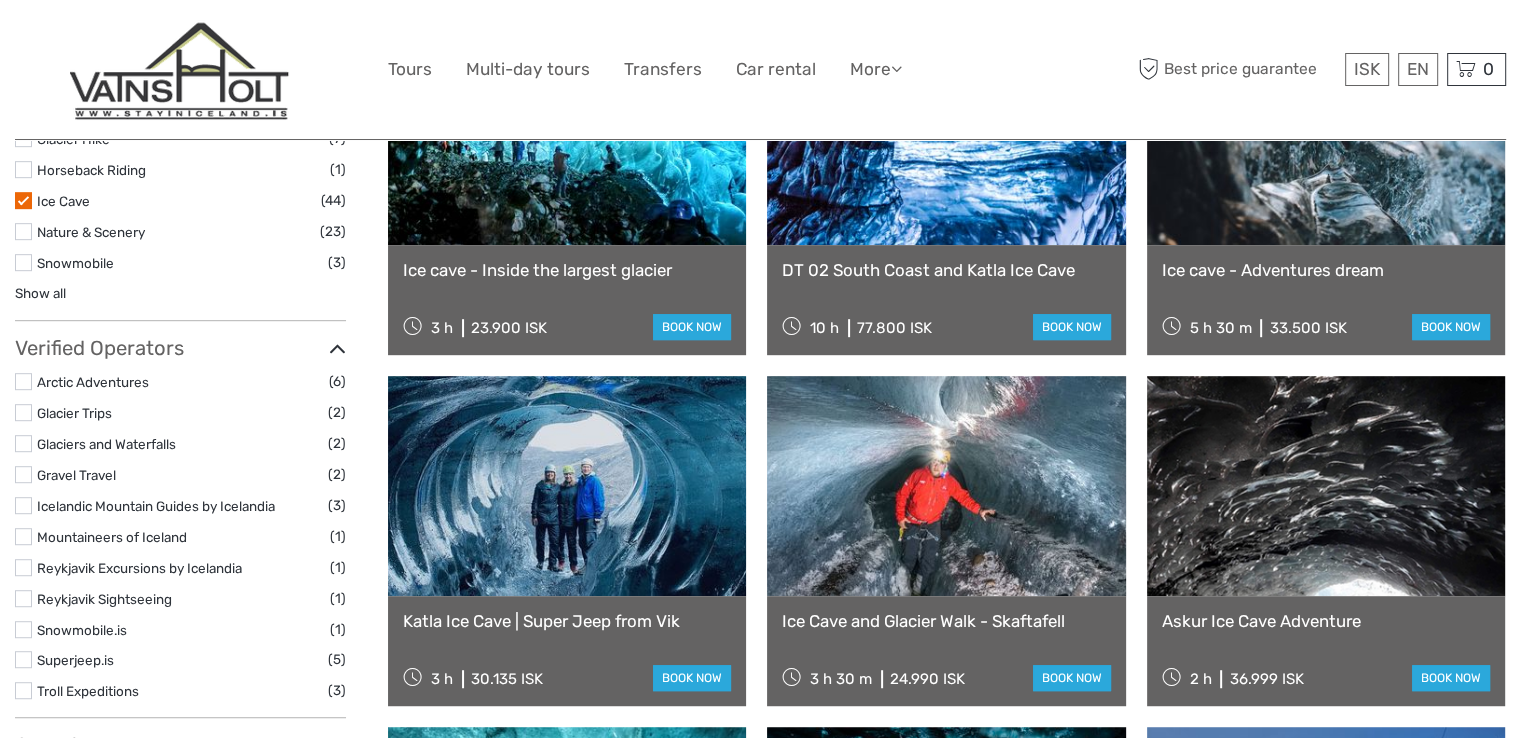 click on "ISK
ISK
€
$
£
EN
English
Español
Deutsch
Tours
Multi-day tours
Transfers
Car rental
More
Food & drink
Travel Articles
Back to Page
Food & drink
Travel Articles
Back to Page
Best price guarantee
Best price guarantee
ISK
ISK
€
$
£
EN
English
Español 0" at bounding box center [760, 541] 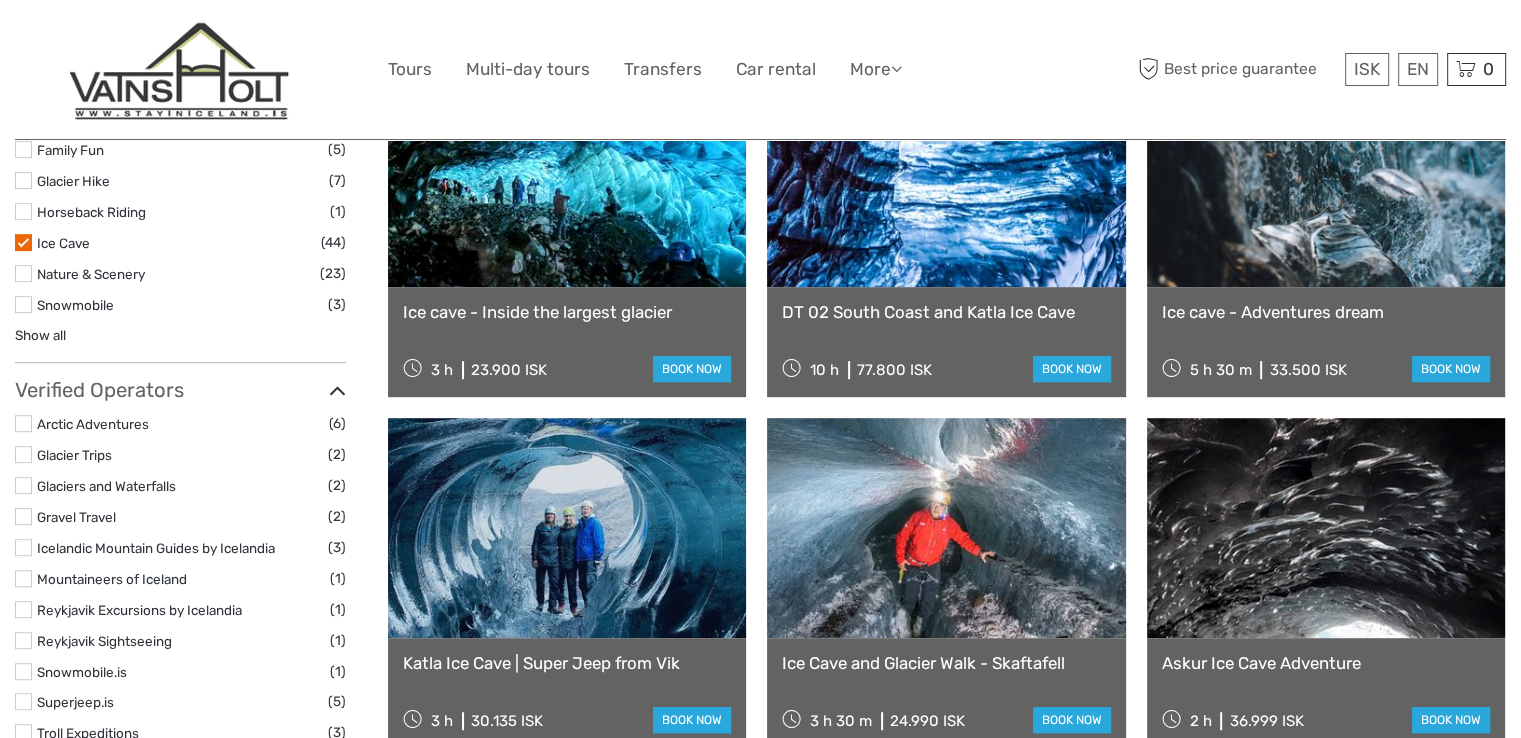 scroll, scrollTop: 1008, scrollLeft: 0, axis: vertical 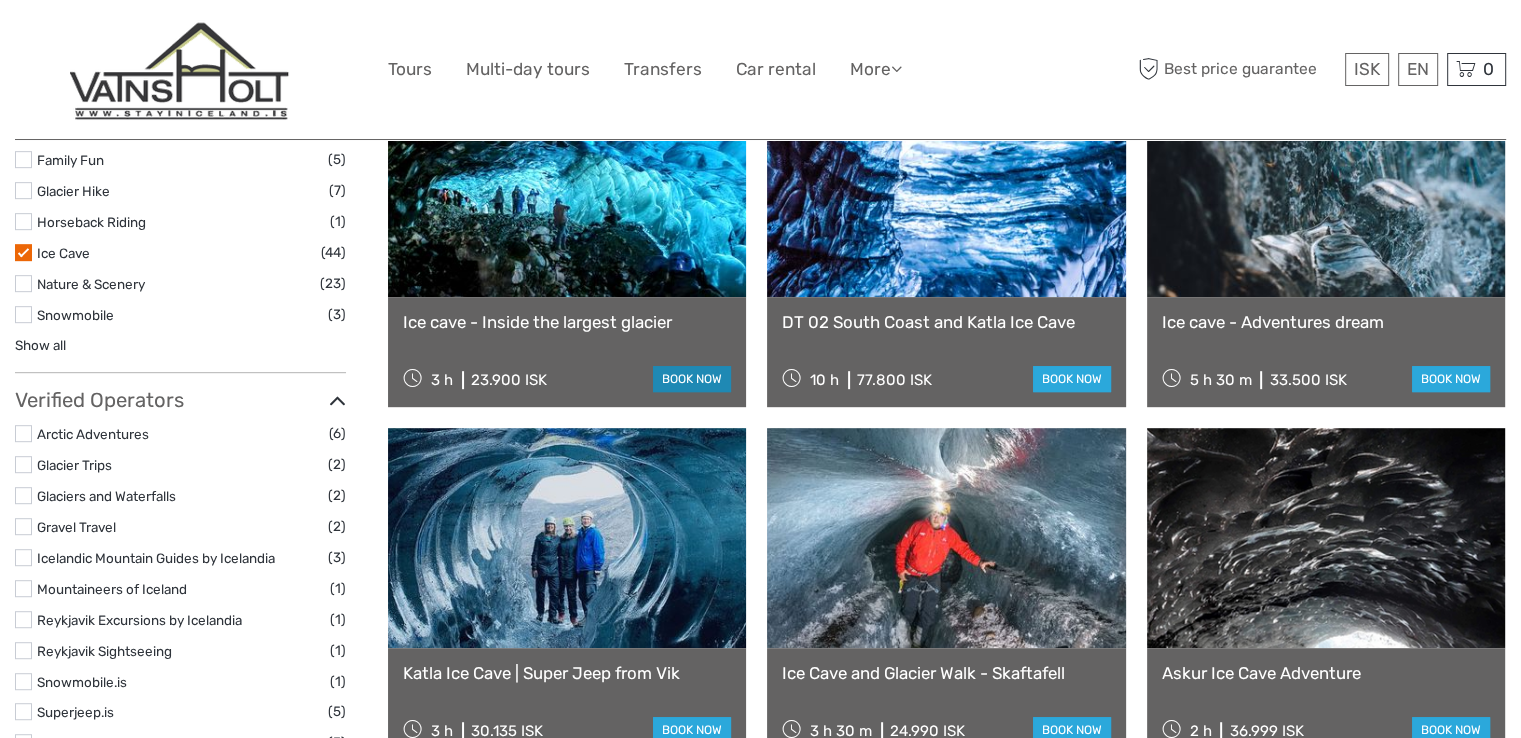 click on "book now" at bounding box center [692, 379] 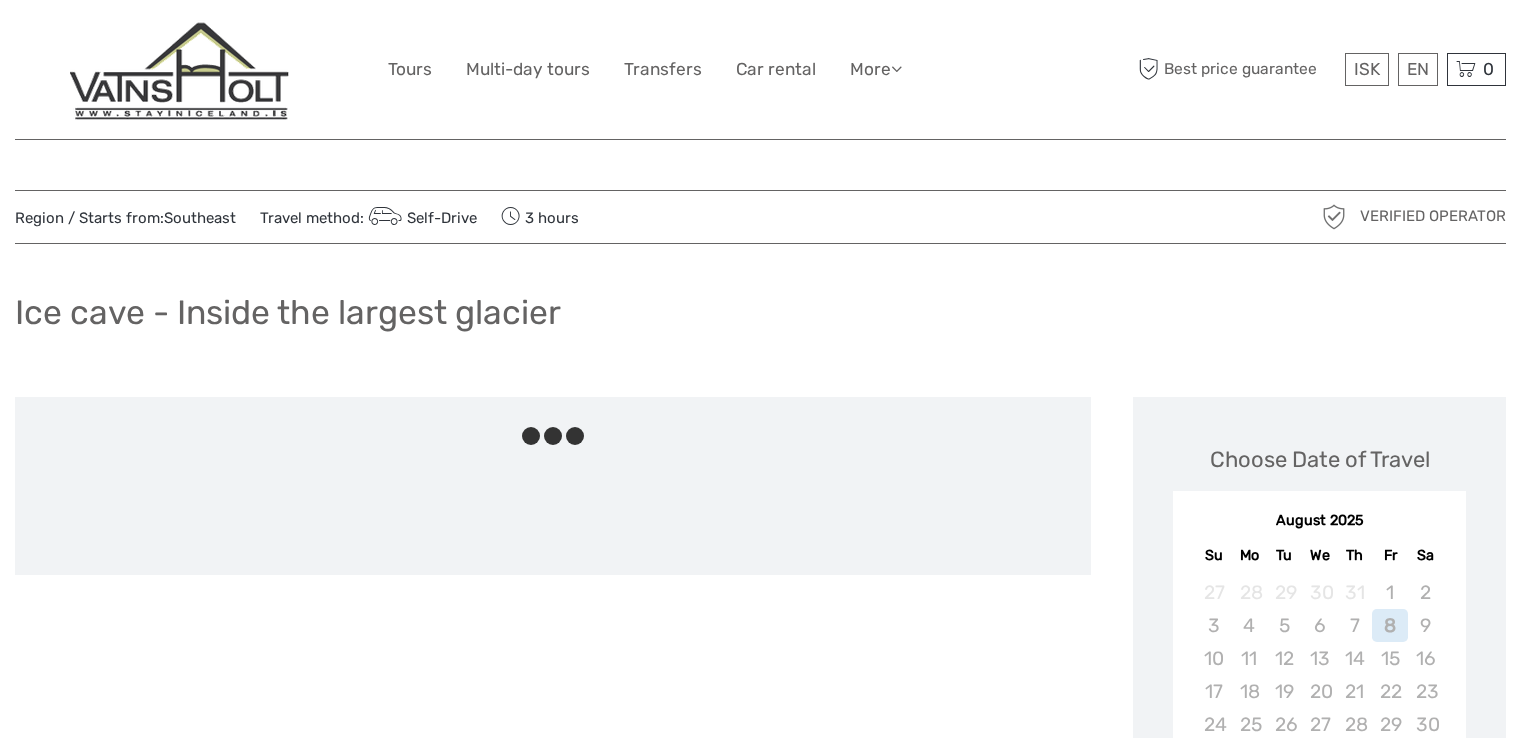 scroll, scrollTop: 0, scrollLeft: 0, axis: both 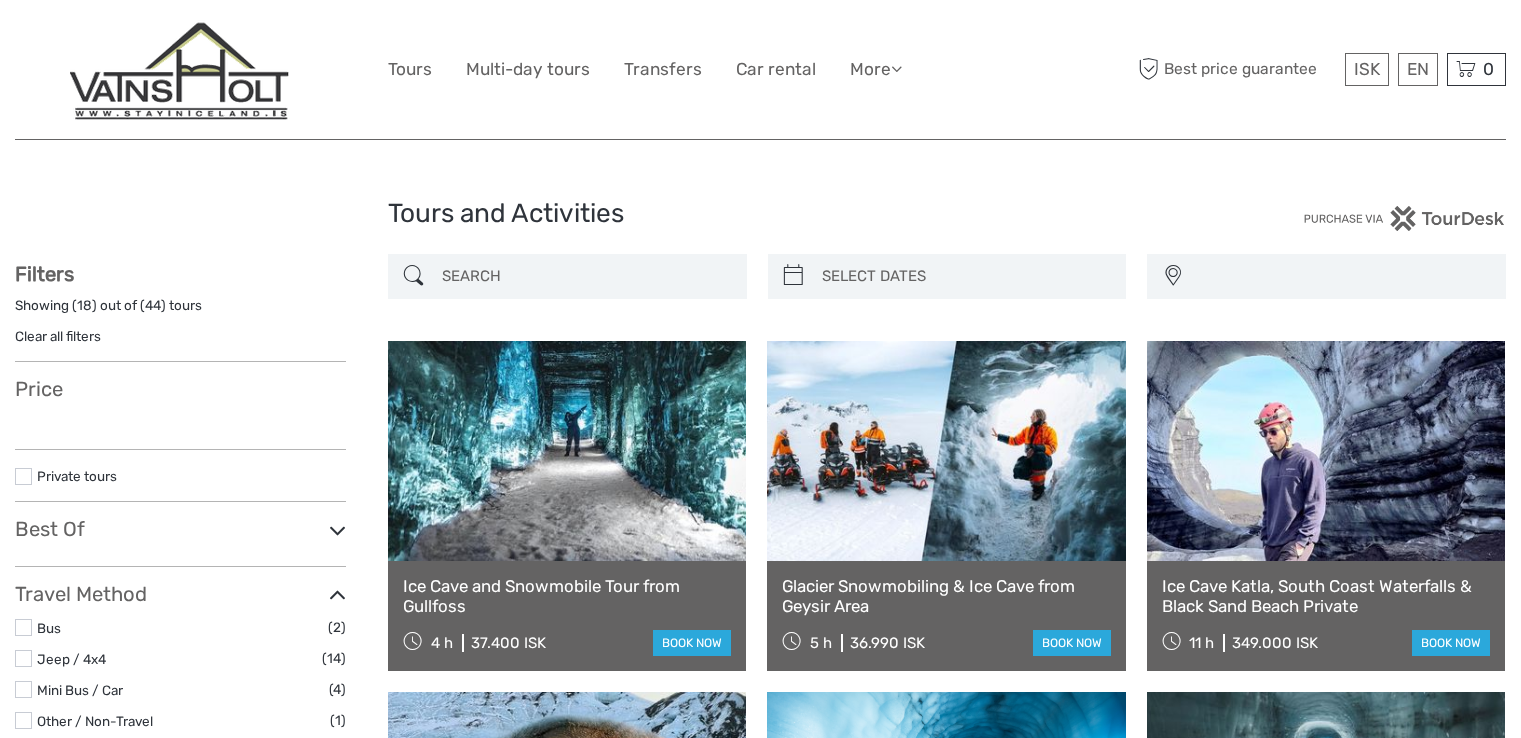 select 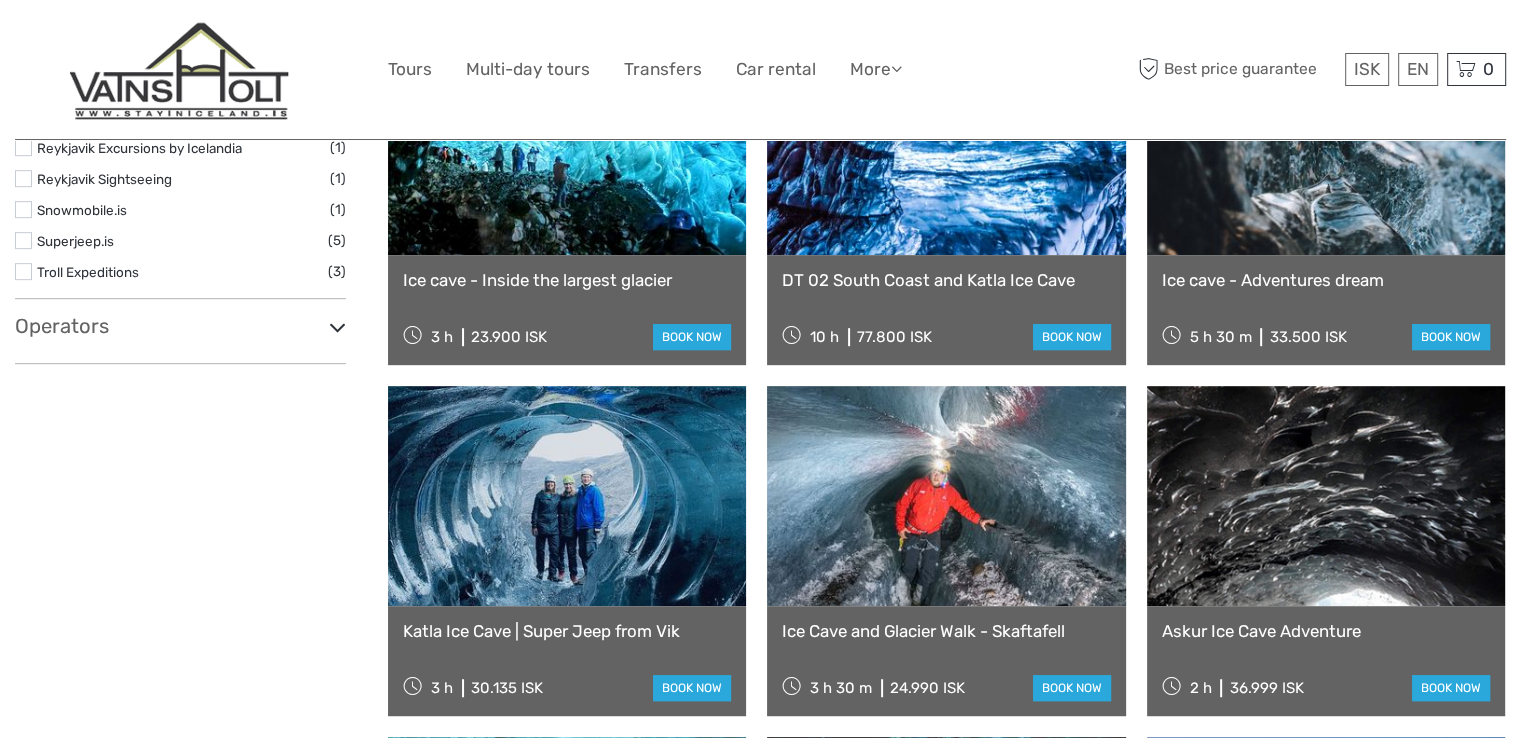 select 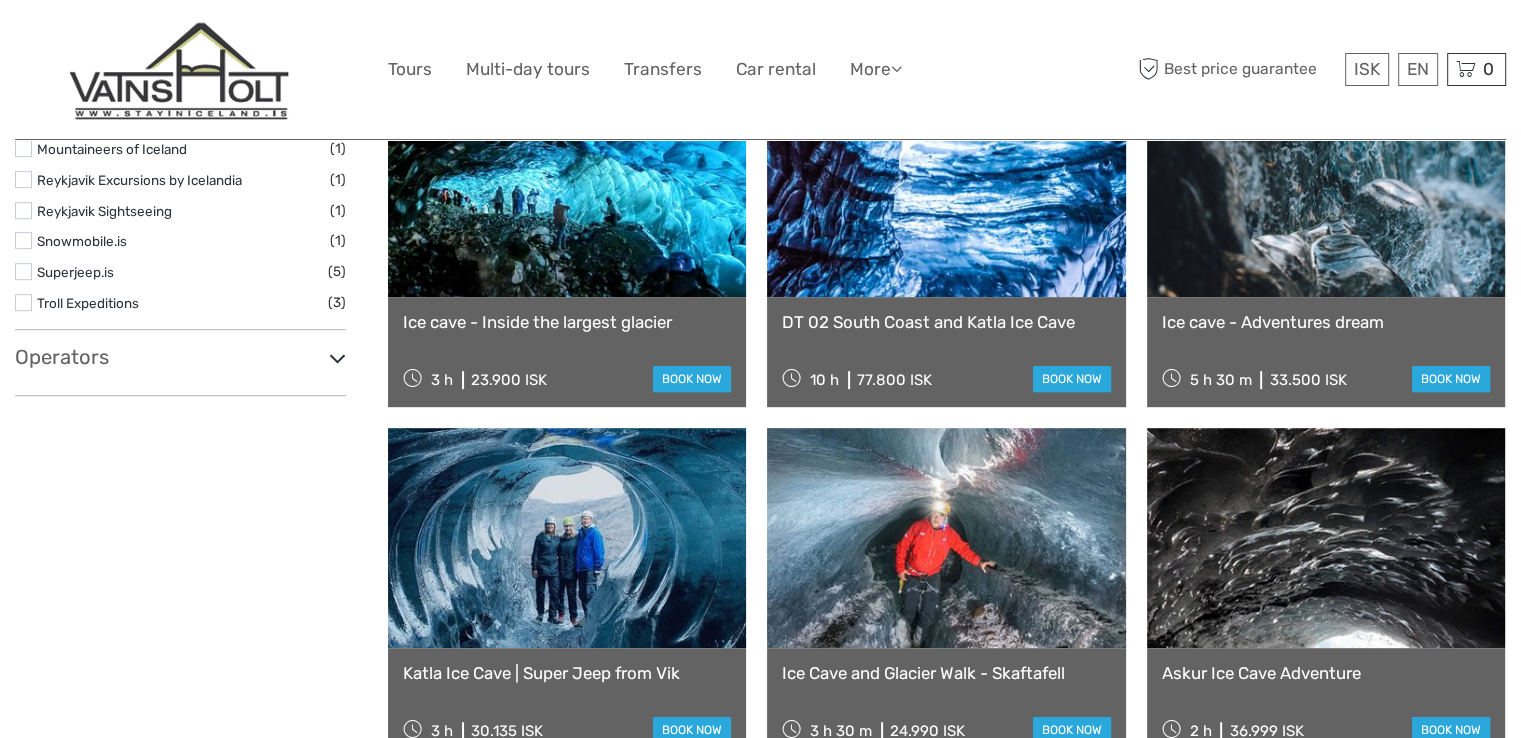 scroll, scrollTop: 1008, scrollLeft: 0, axis: vertical 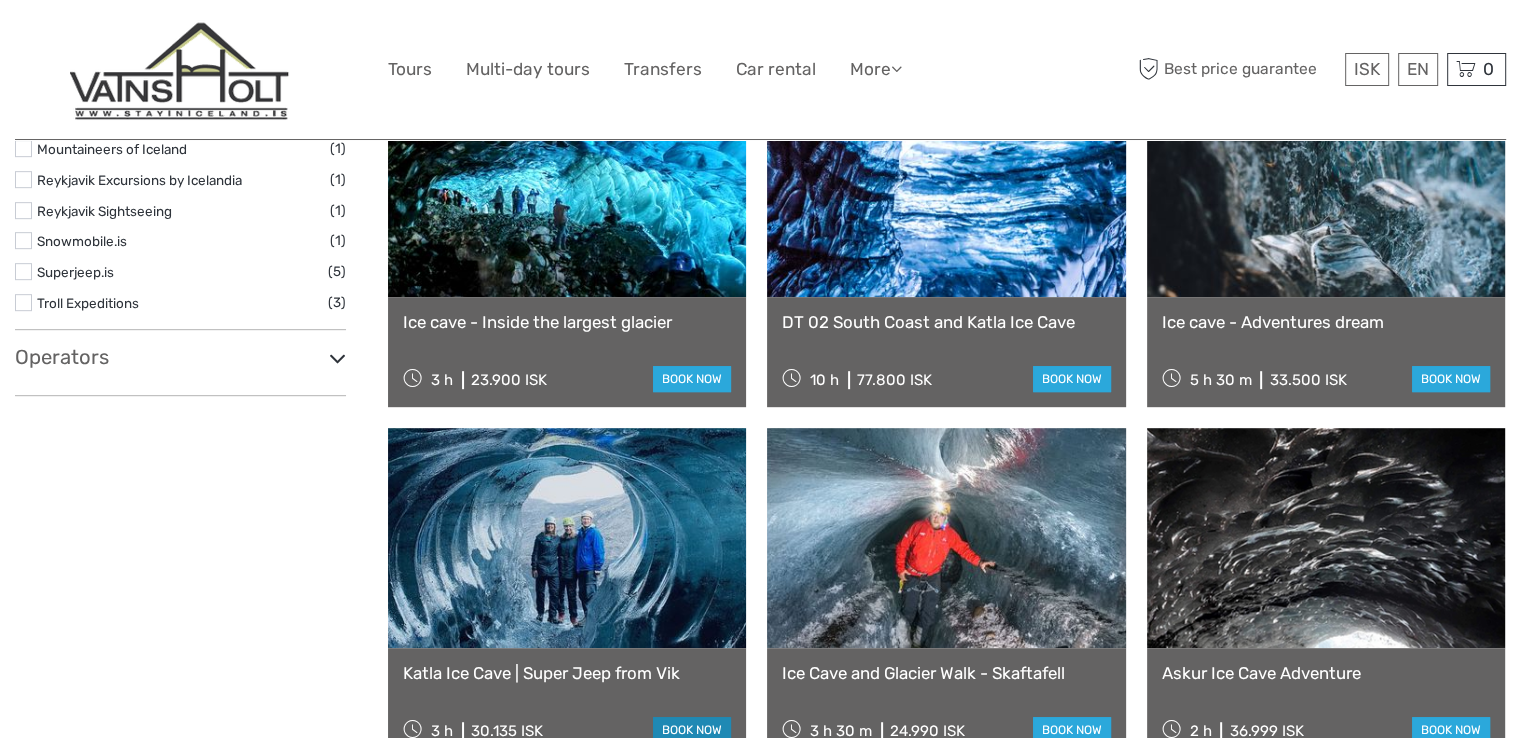 click on "book now" at bounding box center [692, 730] 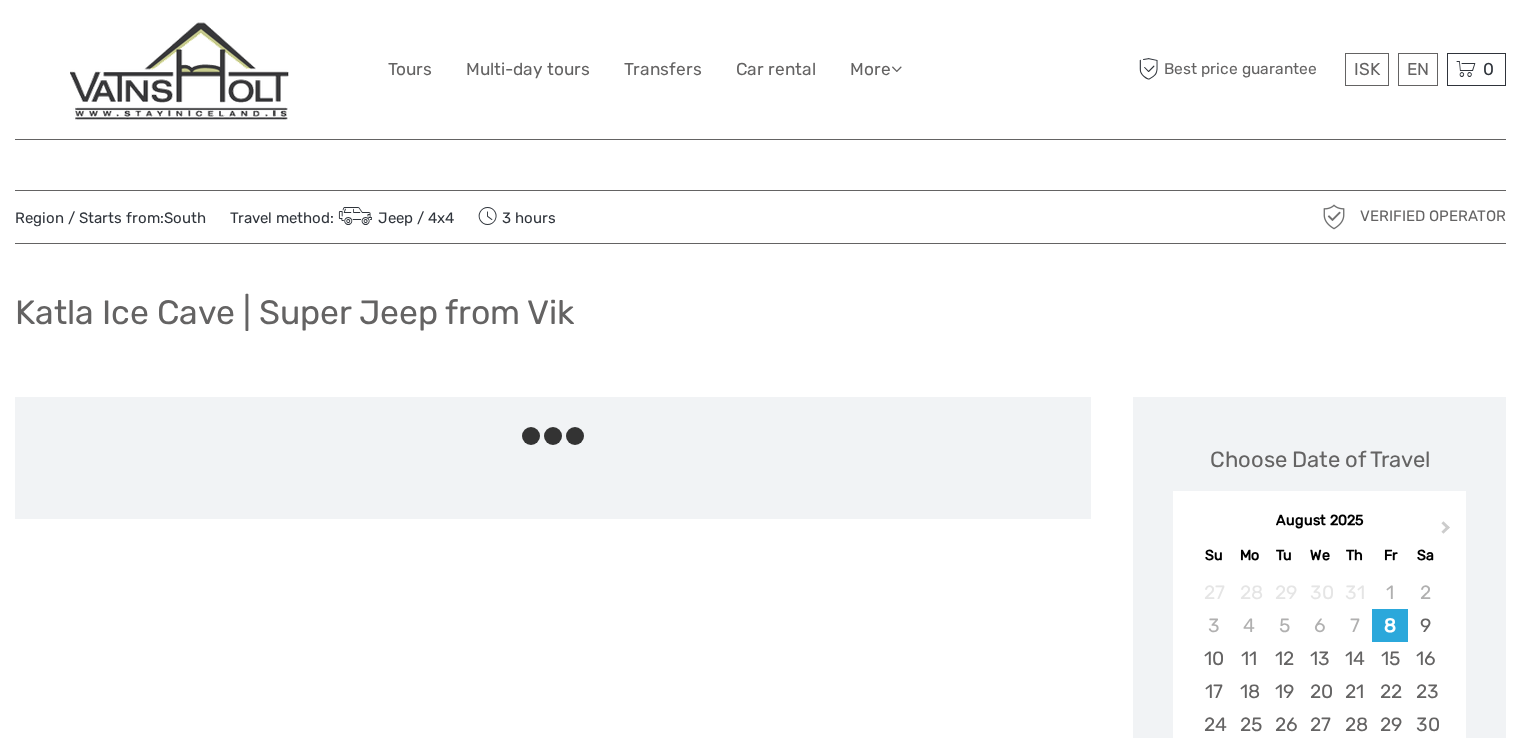 scroll, scrollTop: 0, scrollLeft: 0, axis: both 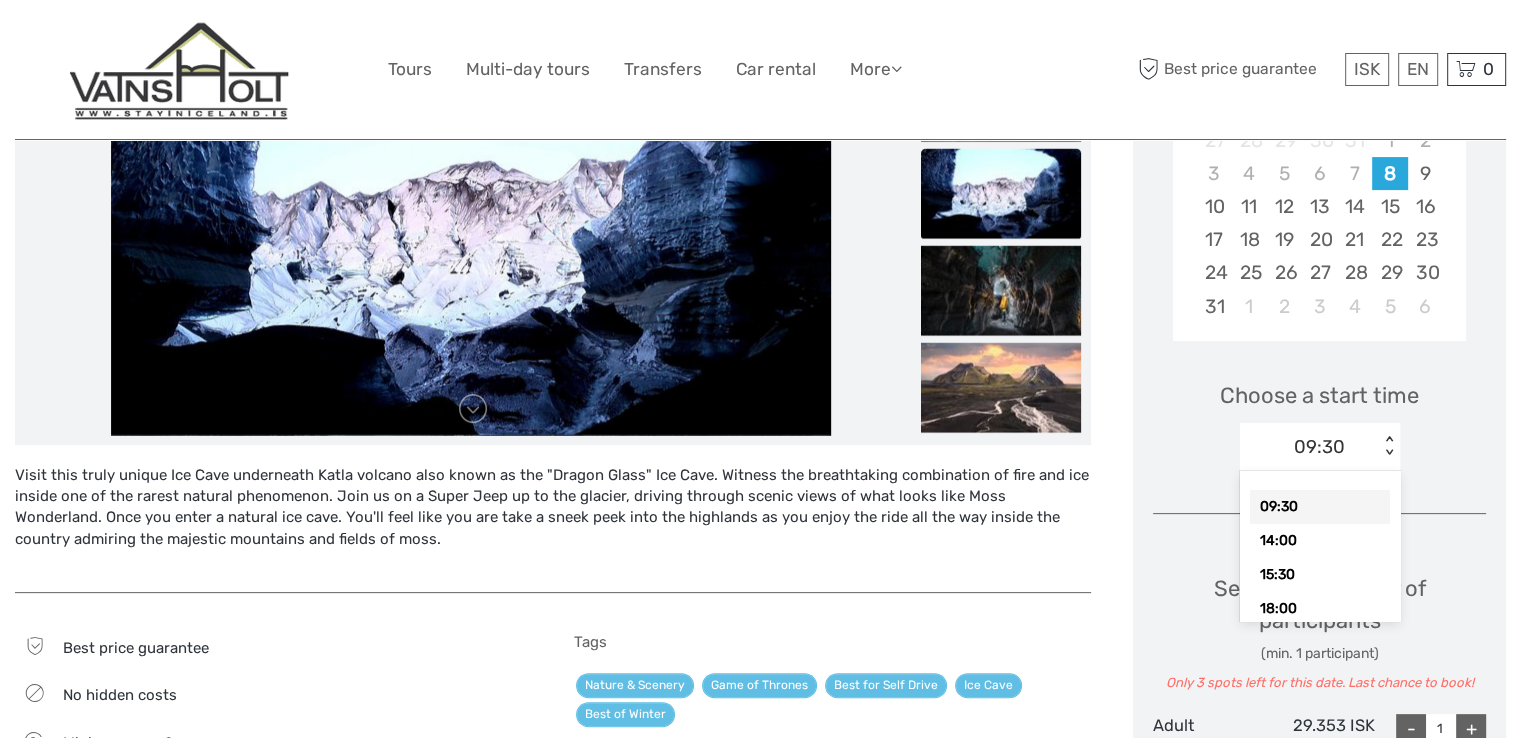 click on "< >" at bounding box center [1389, 446] 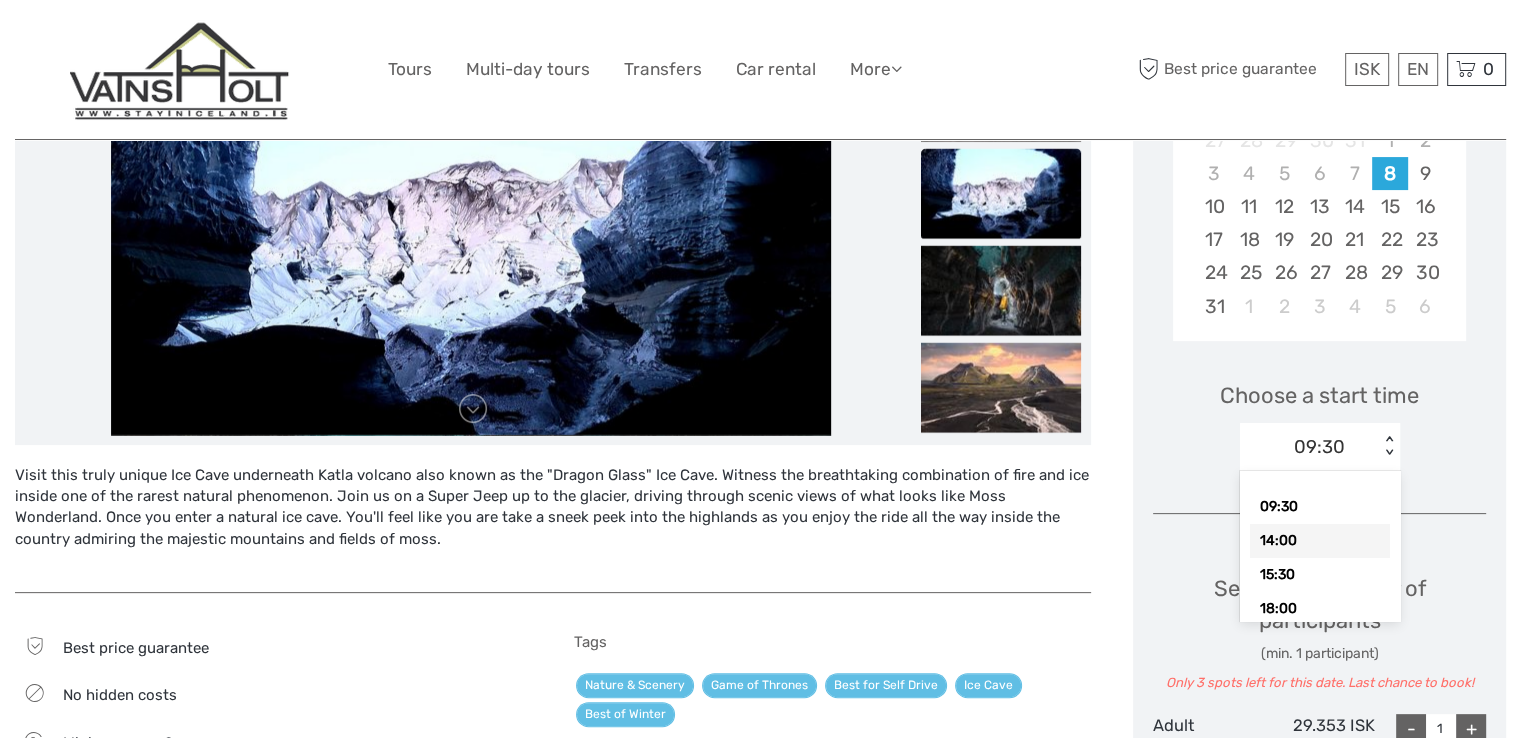 click on "14:00" at bounding box center [1320, 541] 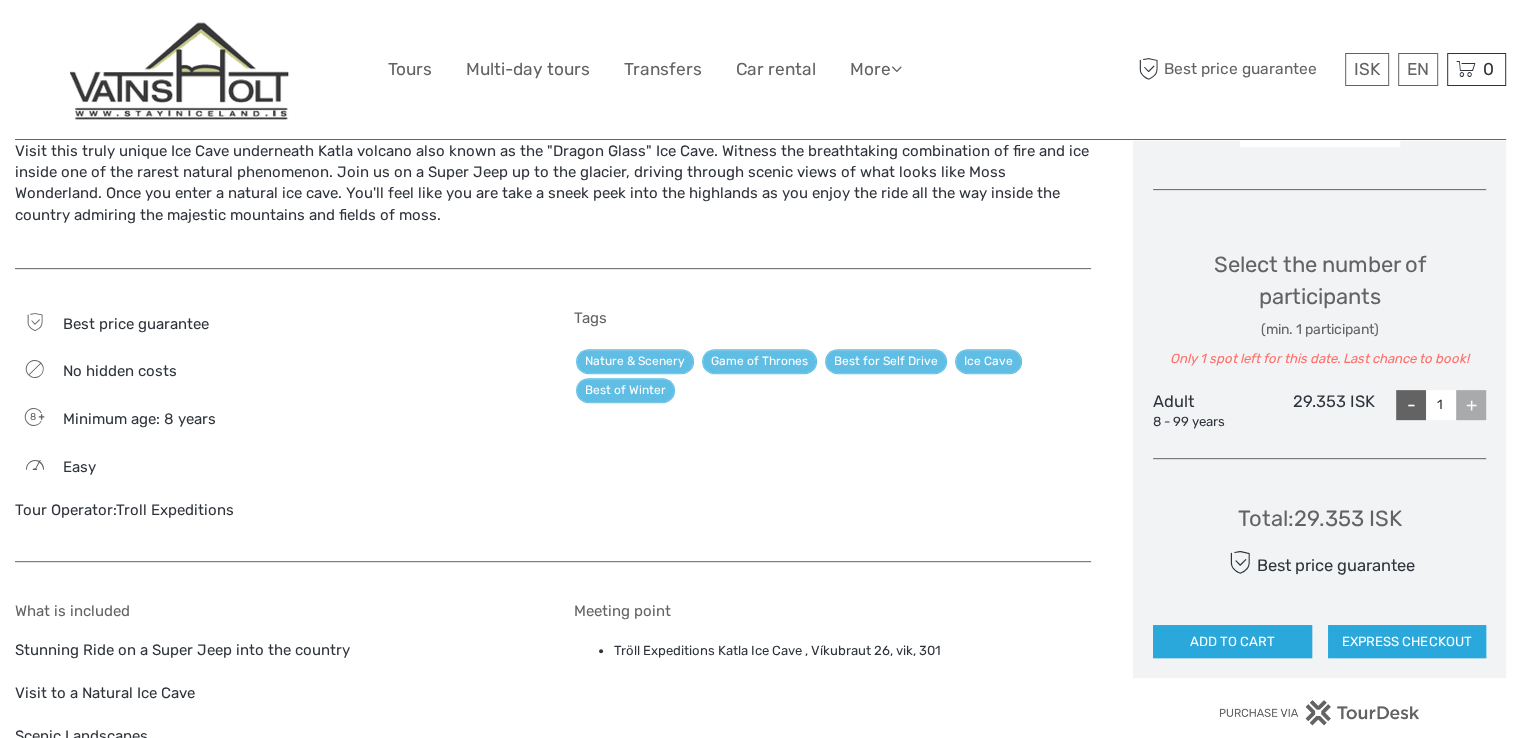scroll, scrollTop: 788, scrollLeft: 0, axis: vertical 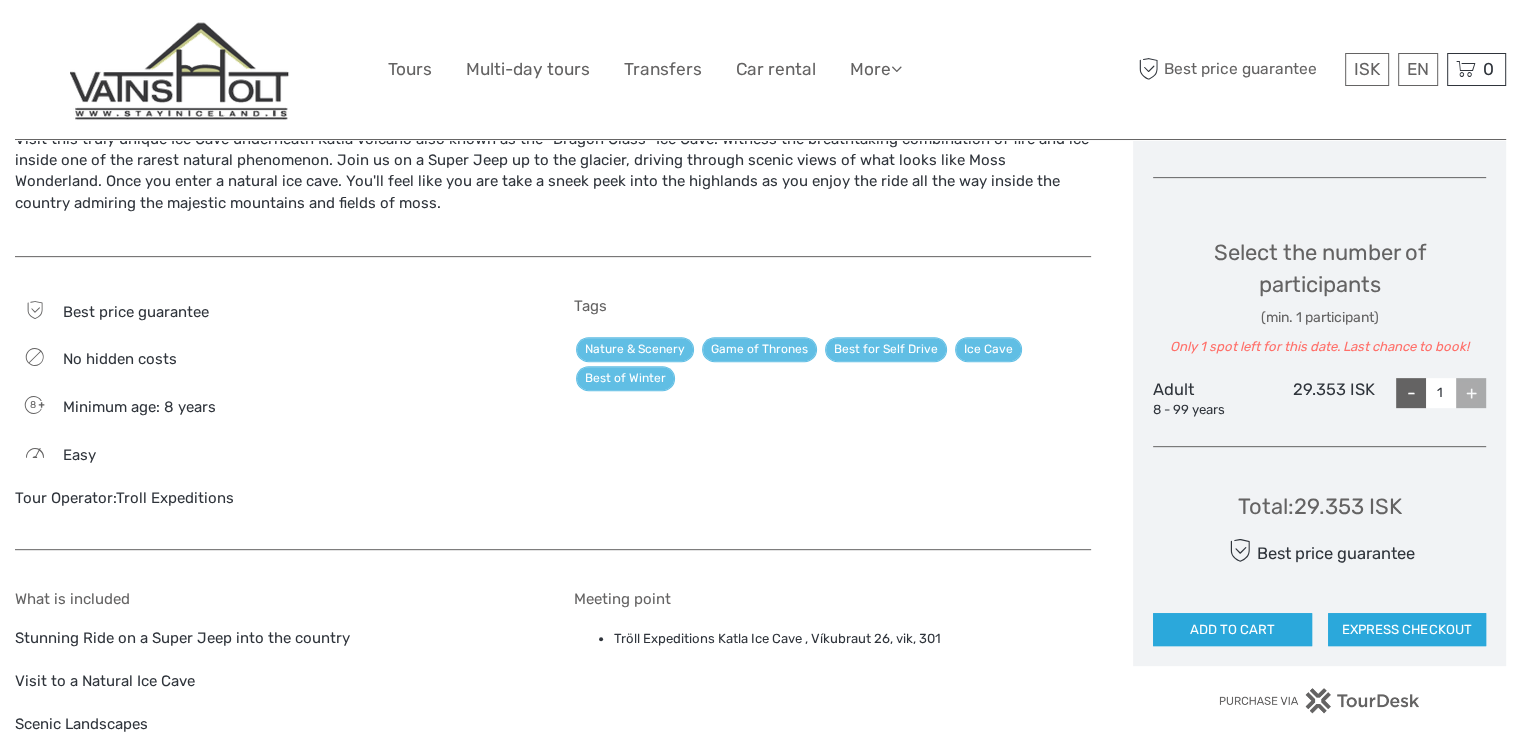 click on "+" at bounding box center [1471, 393] 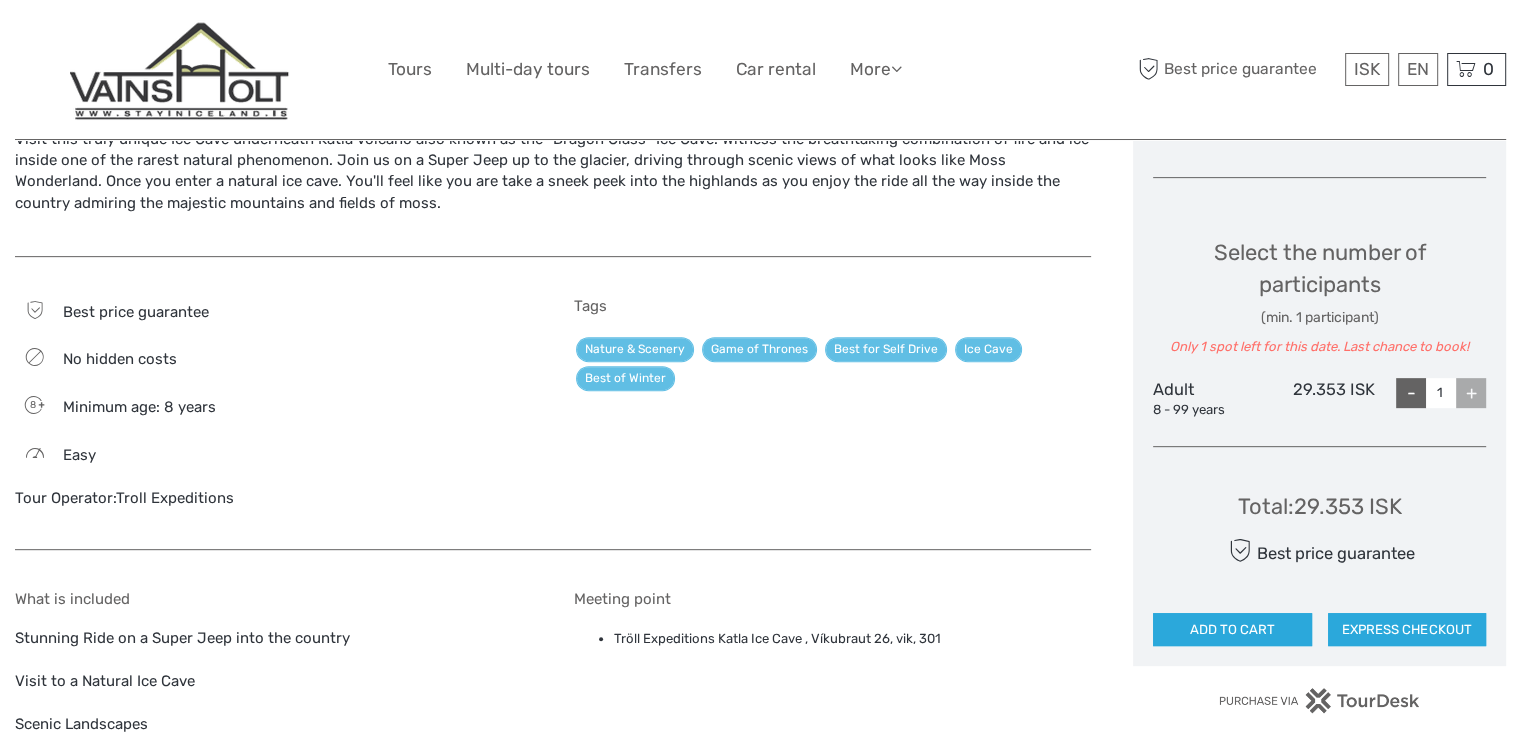 click on "+" at bounding box center (1471, 393) 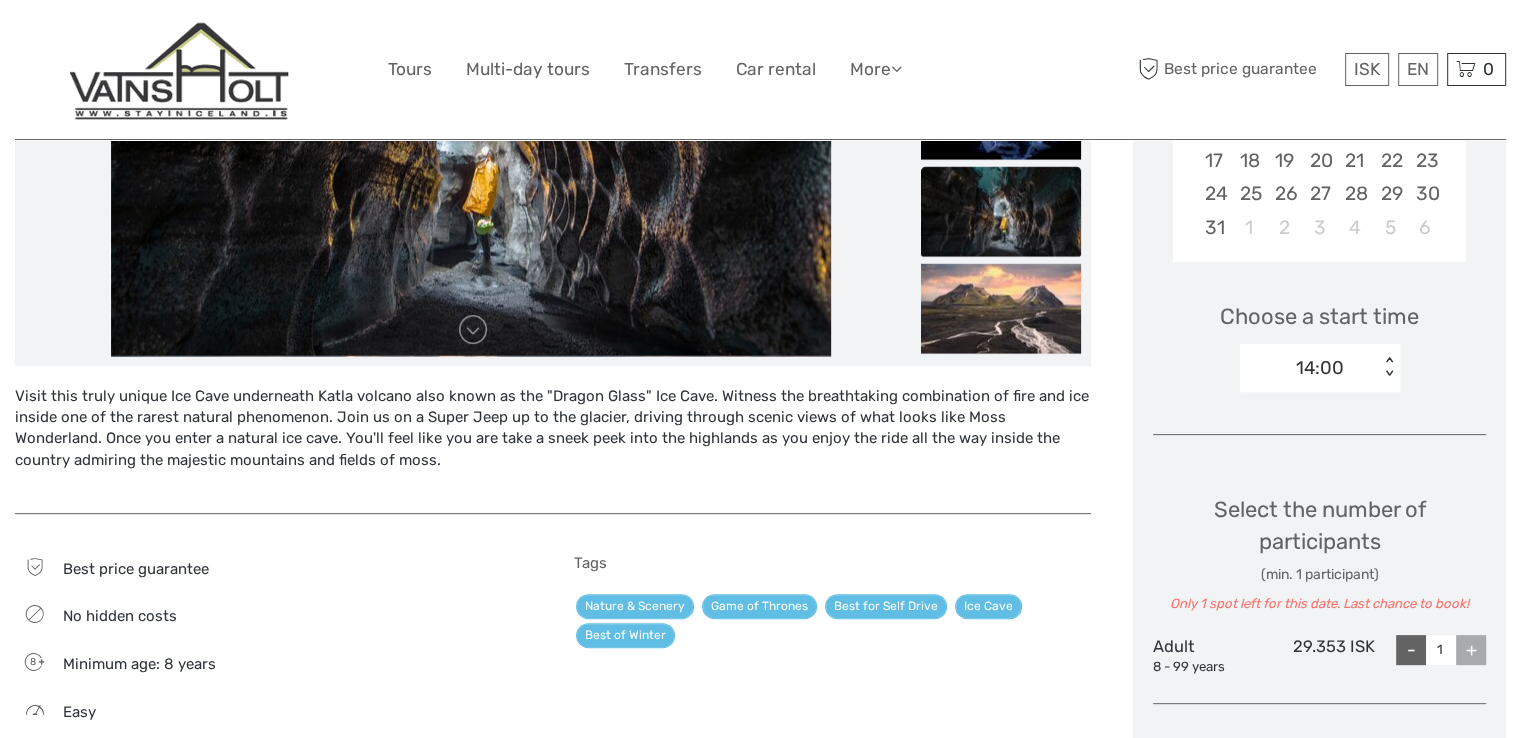 scroll, scrollTop: 524, scrollLeft: 0, axis: vertical 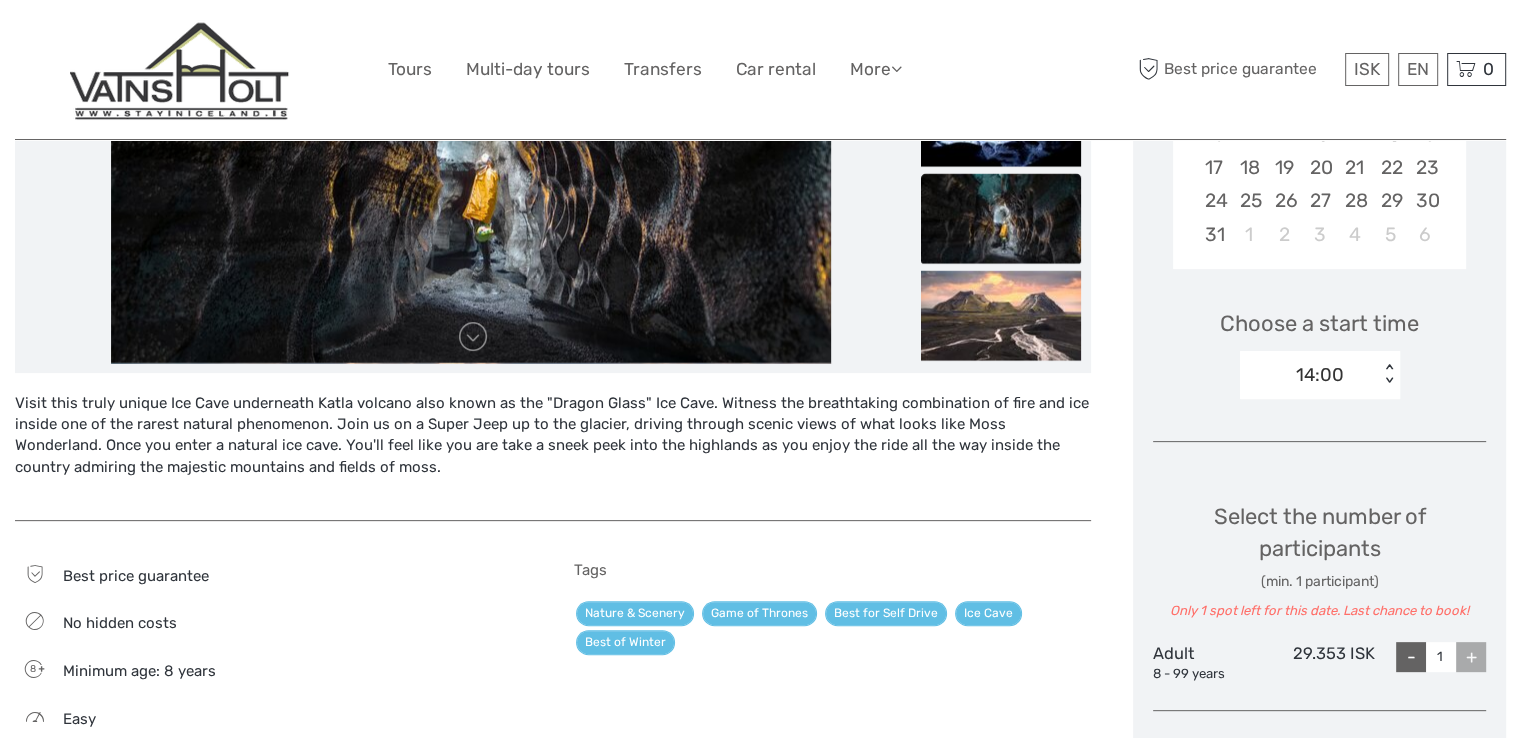 click on "< >" at bounding box center [1389, 374] 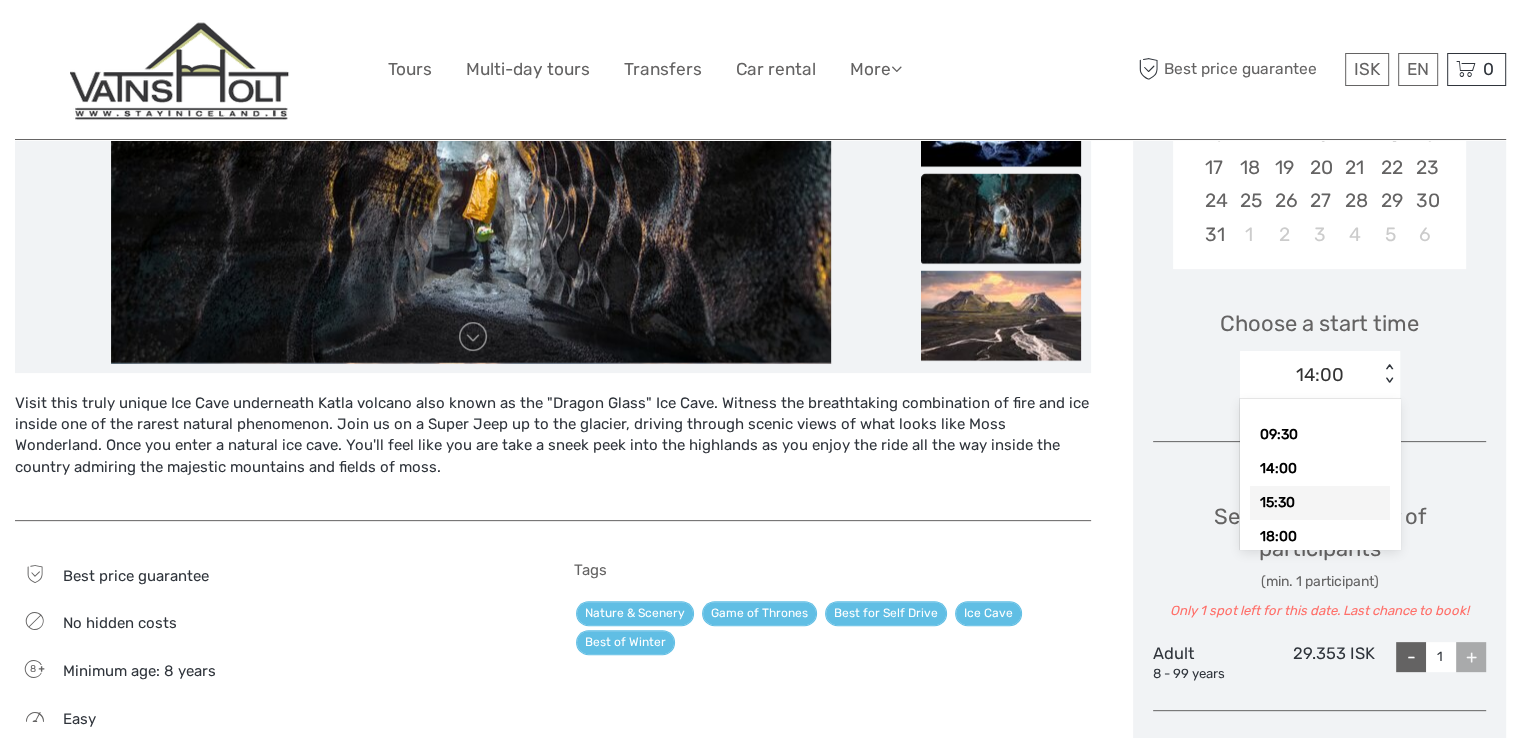 click on "15:30" at bounding box center [1320, 503] 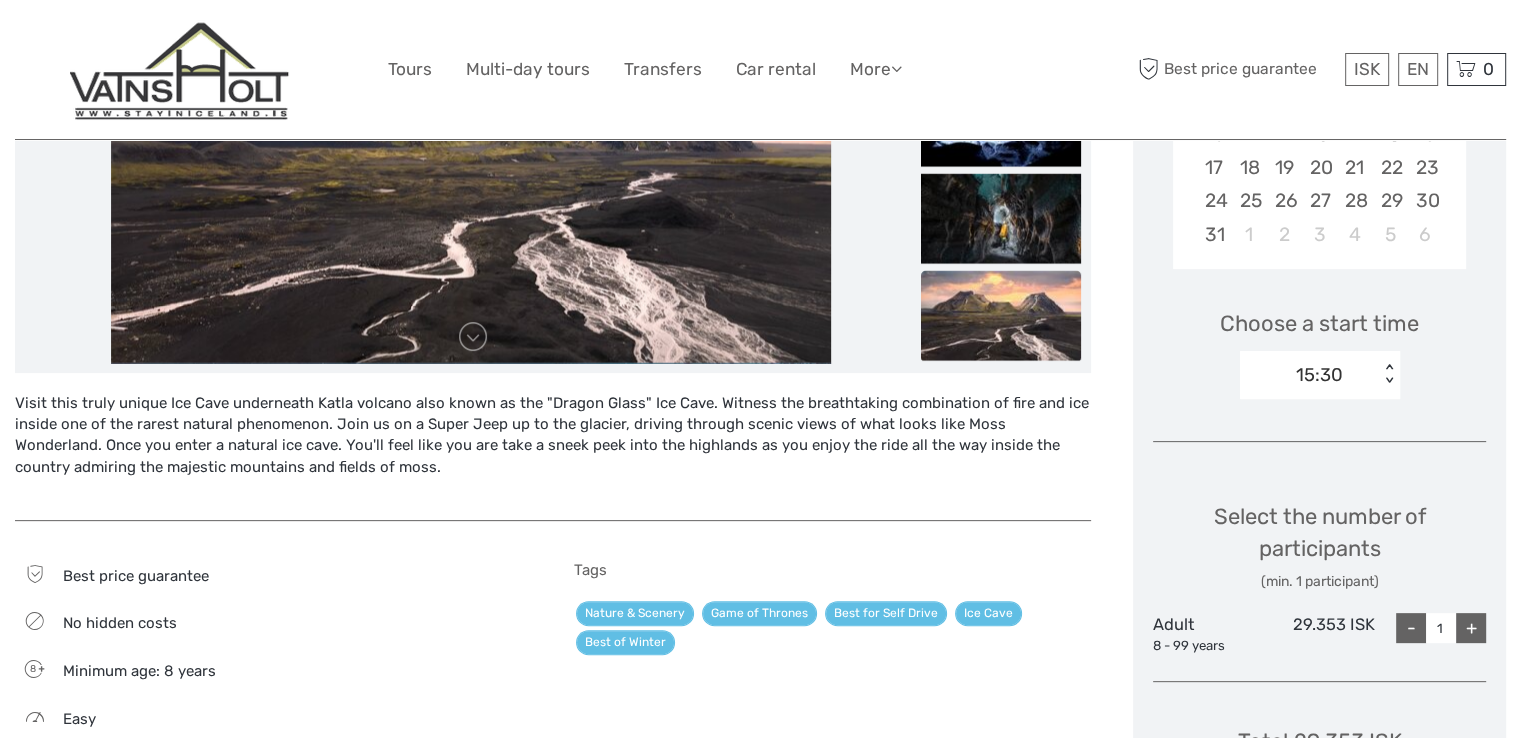 click on "+" at bounding box center [1471, 628] 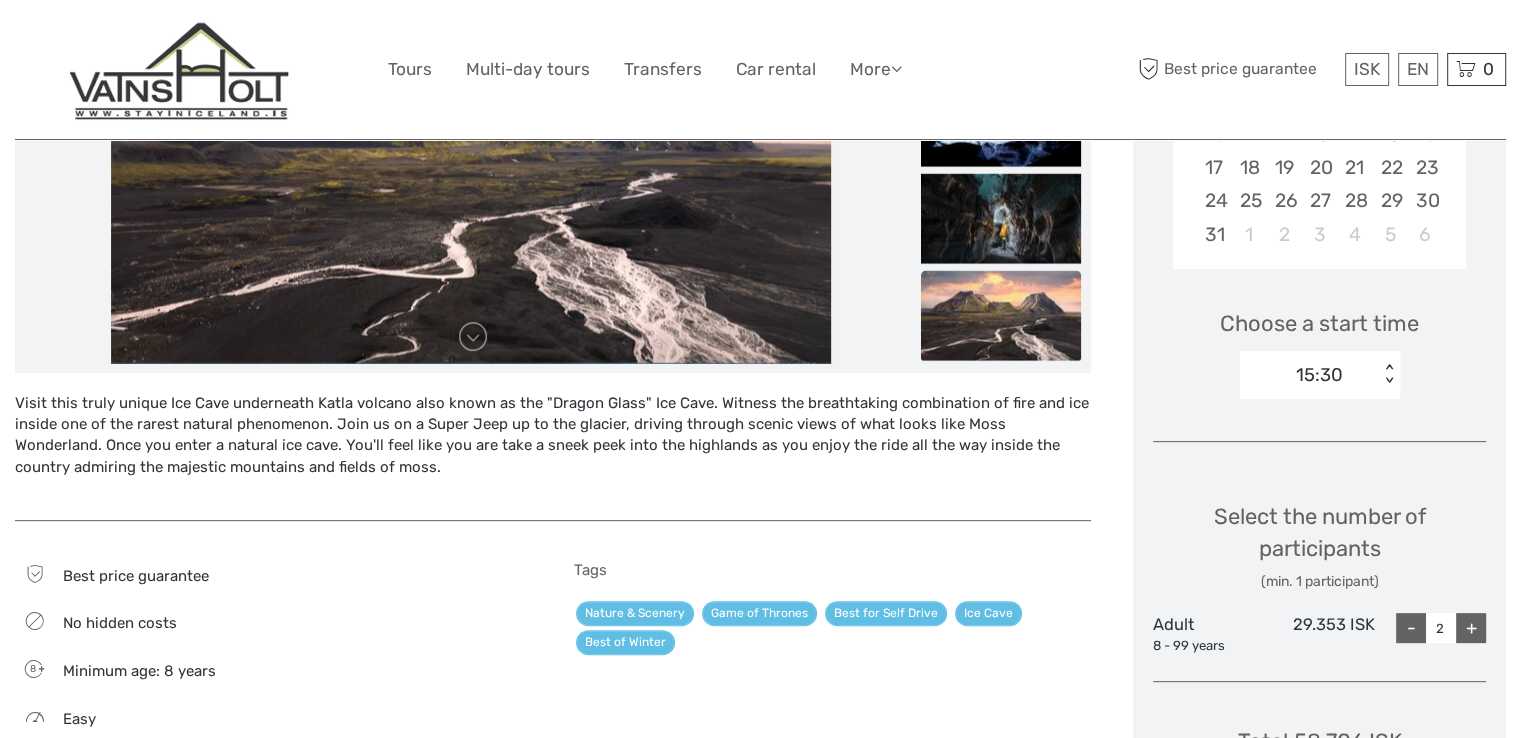 click on "+" at bounding box center [1471, 628] 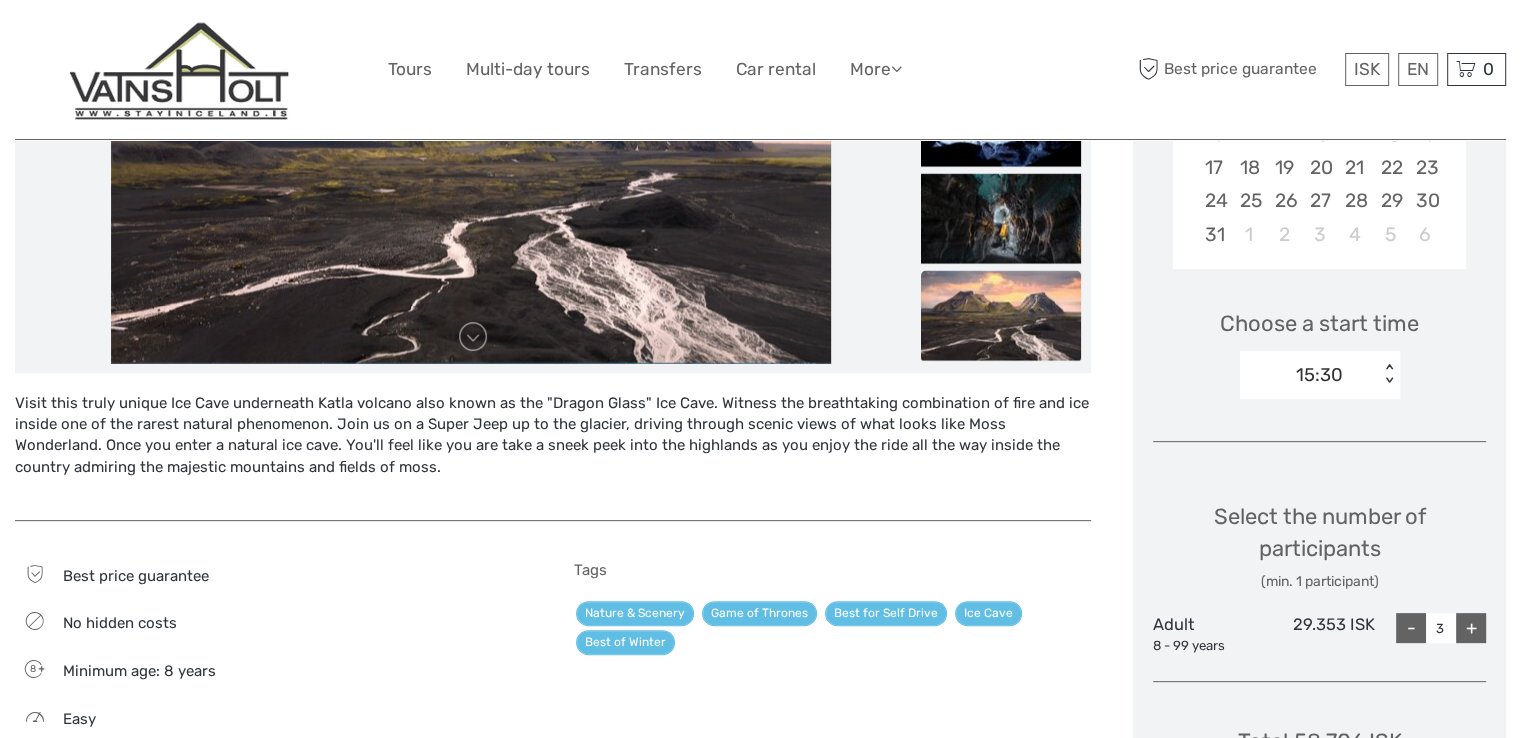 click on "+" at bounding box center [1471, 628] 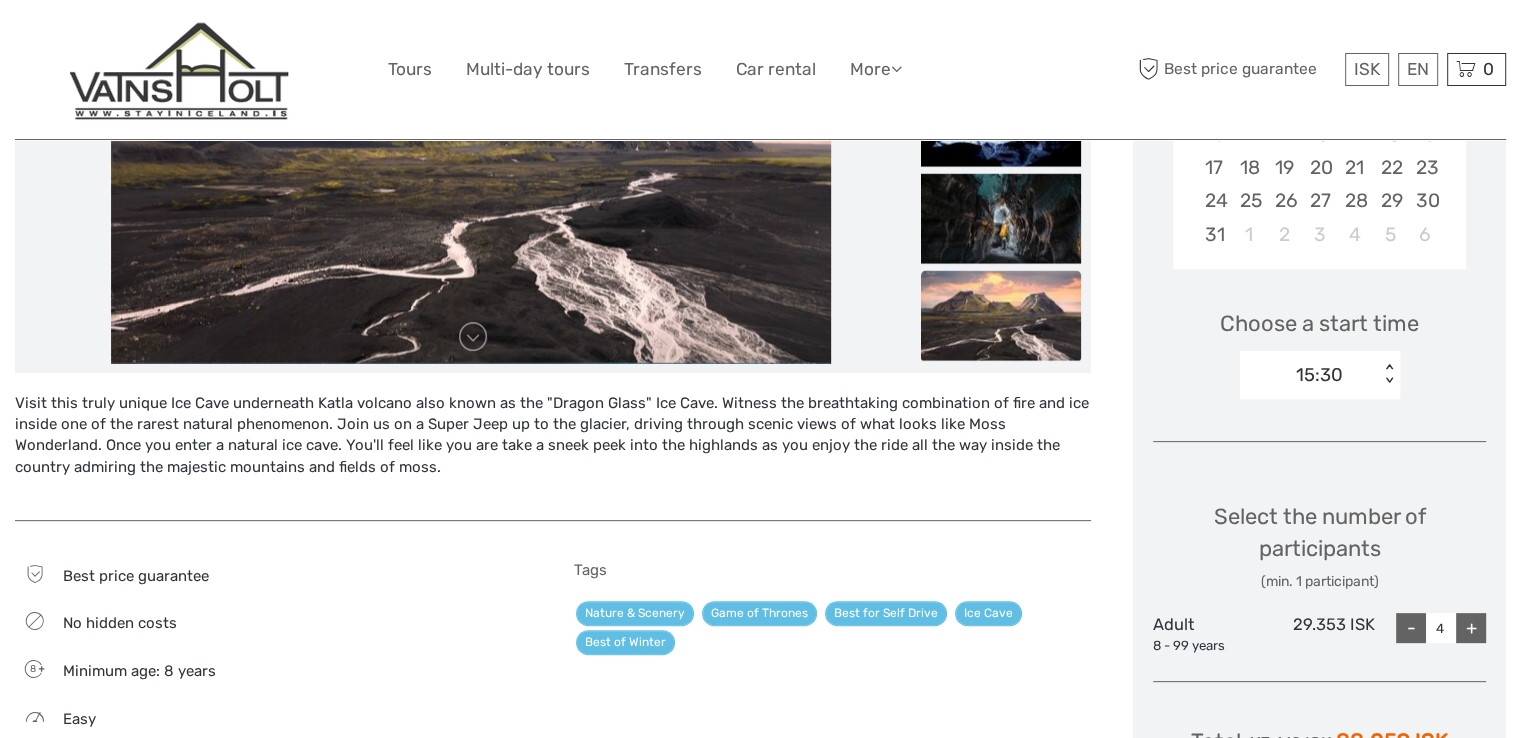 click on "+" at bounding box center (1471, 628) 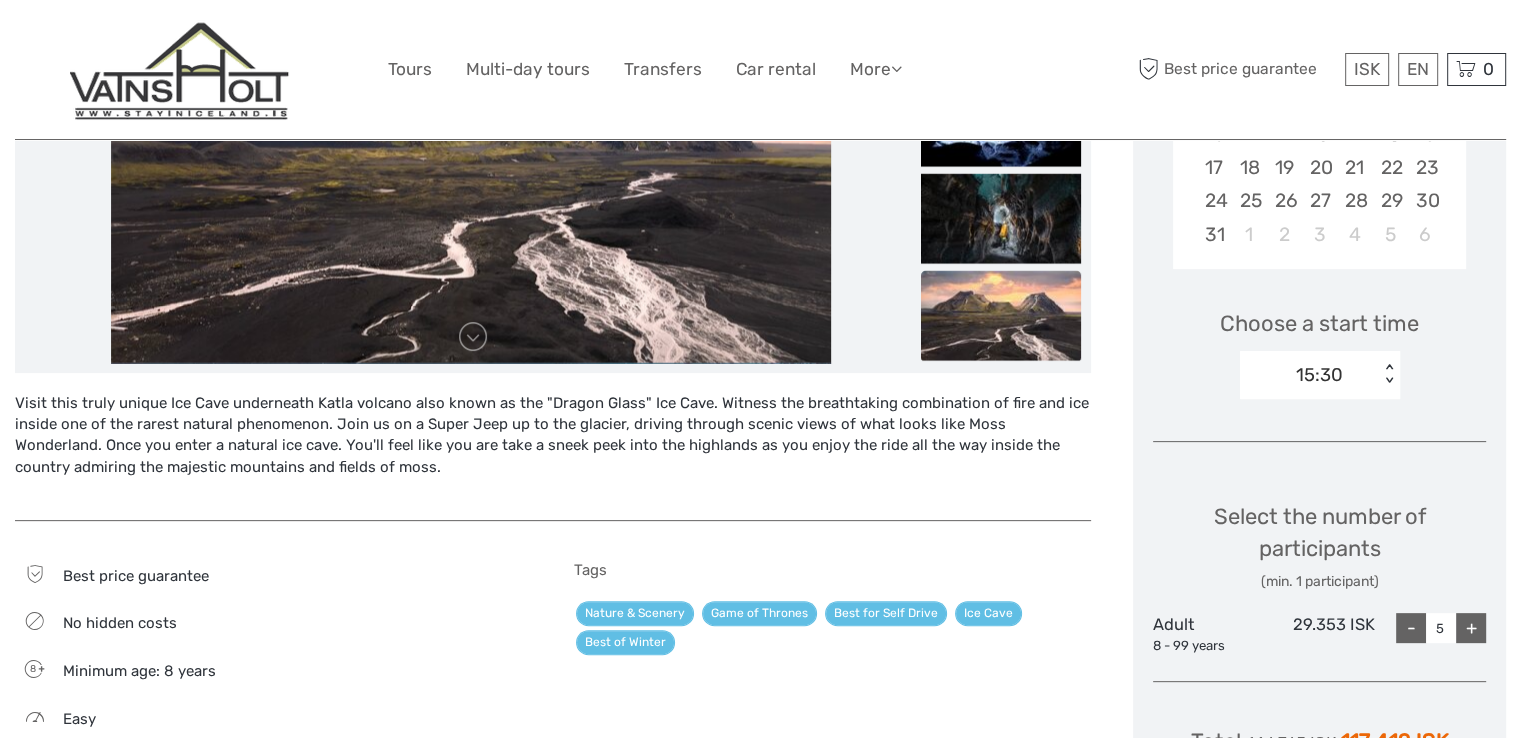 click on "+" at bounding box center (1471, 628) 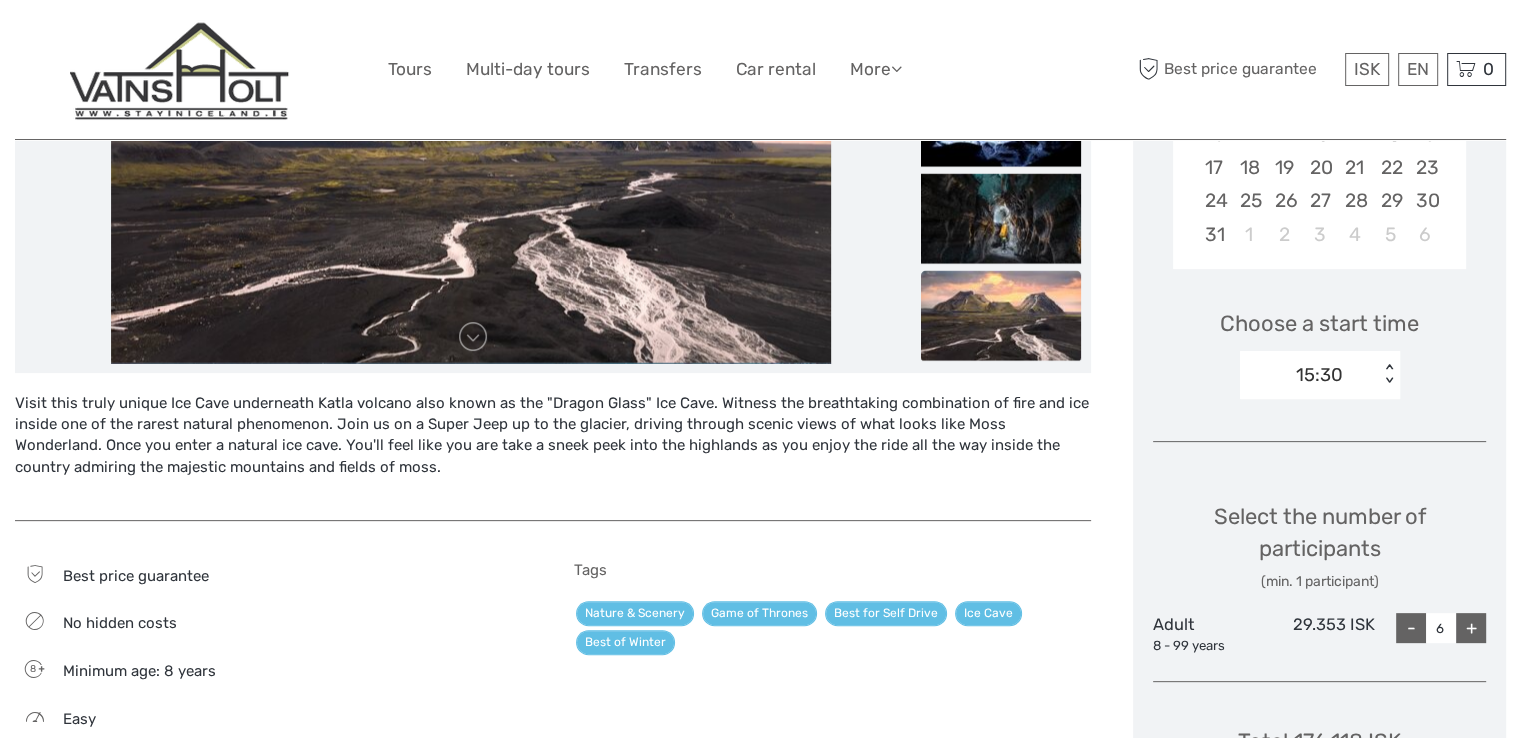 click on "+" at bounding box center [1471, 628] 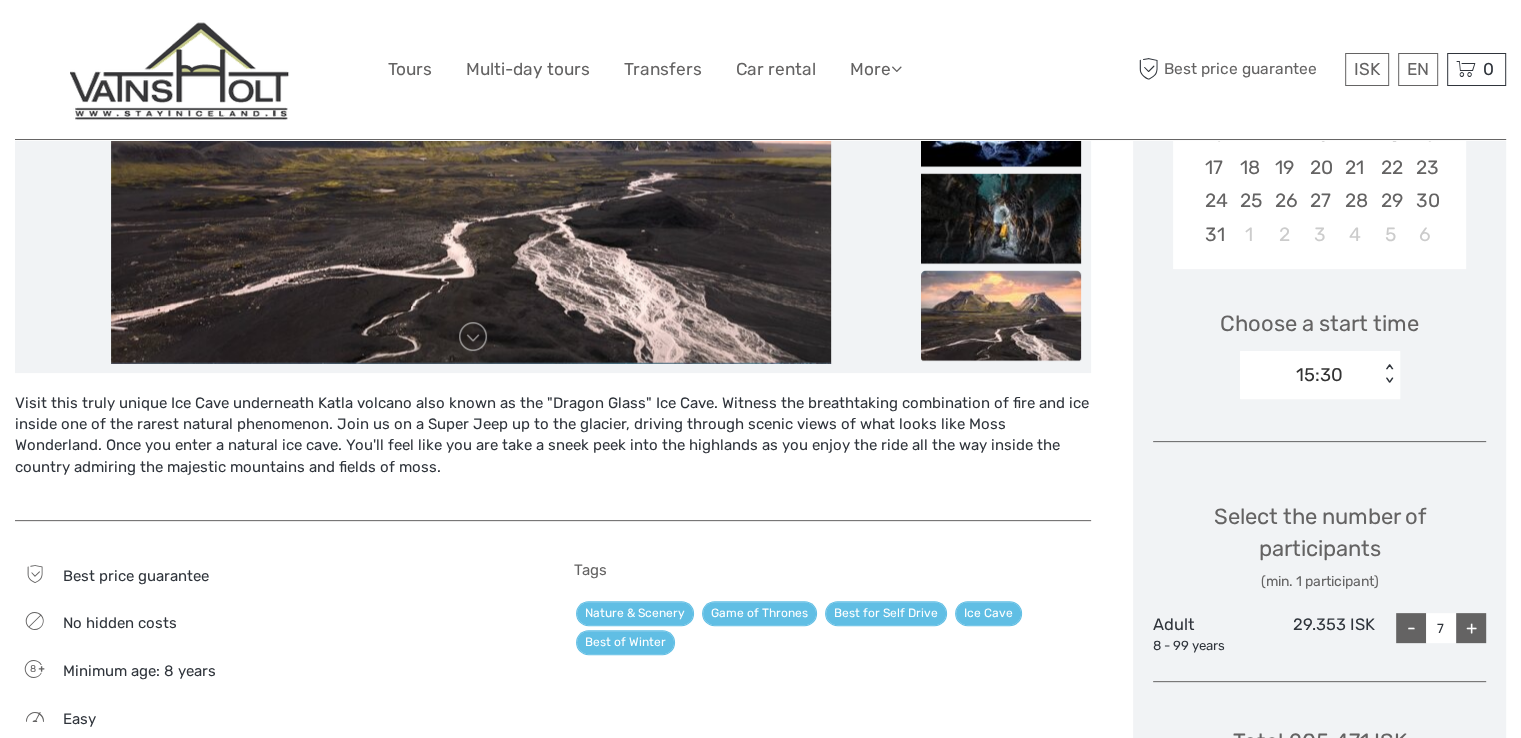 click on "+" at bounding box center [1471, 628] 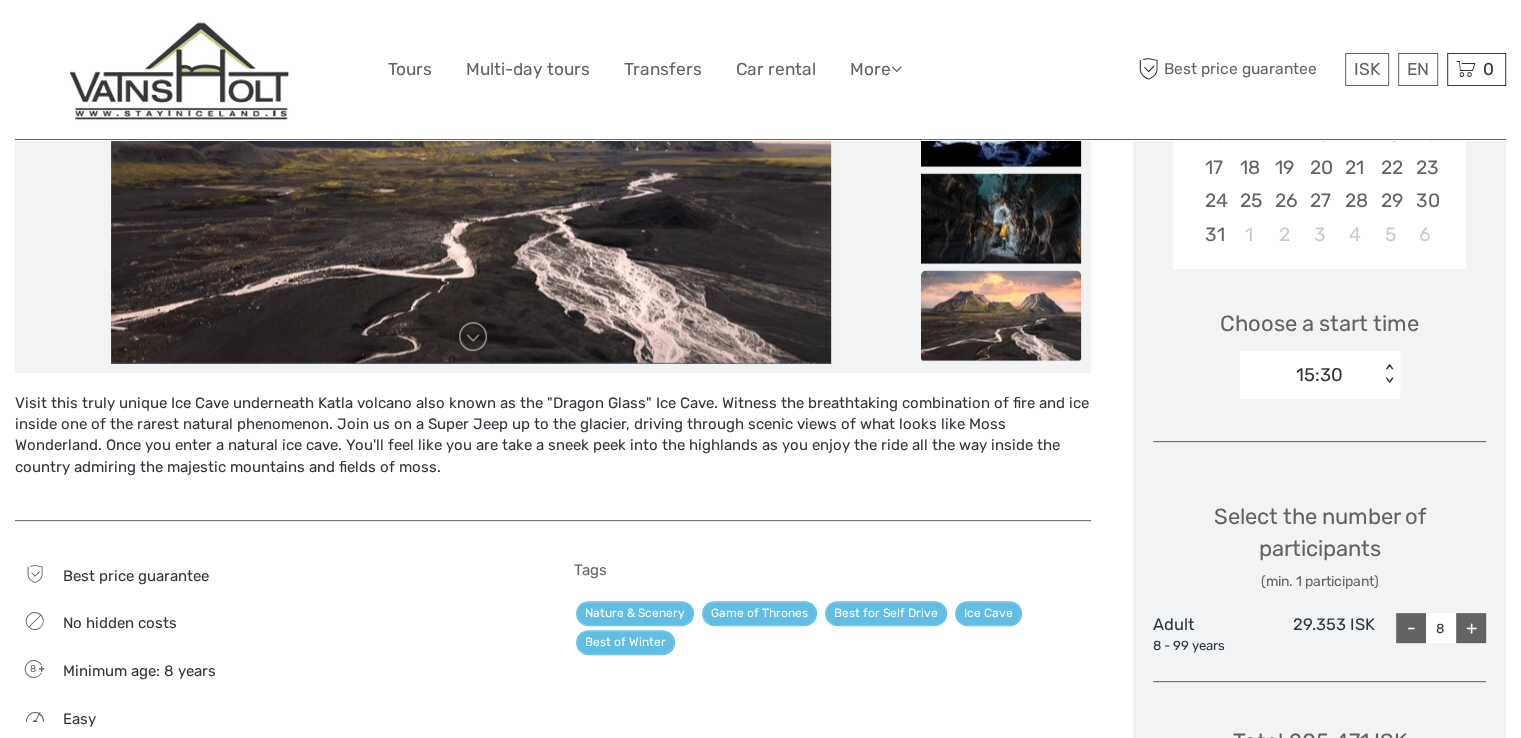 click on "+" at bounding box center [1471, 628] 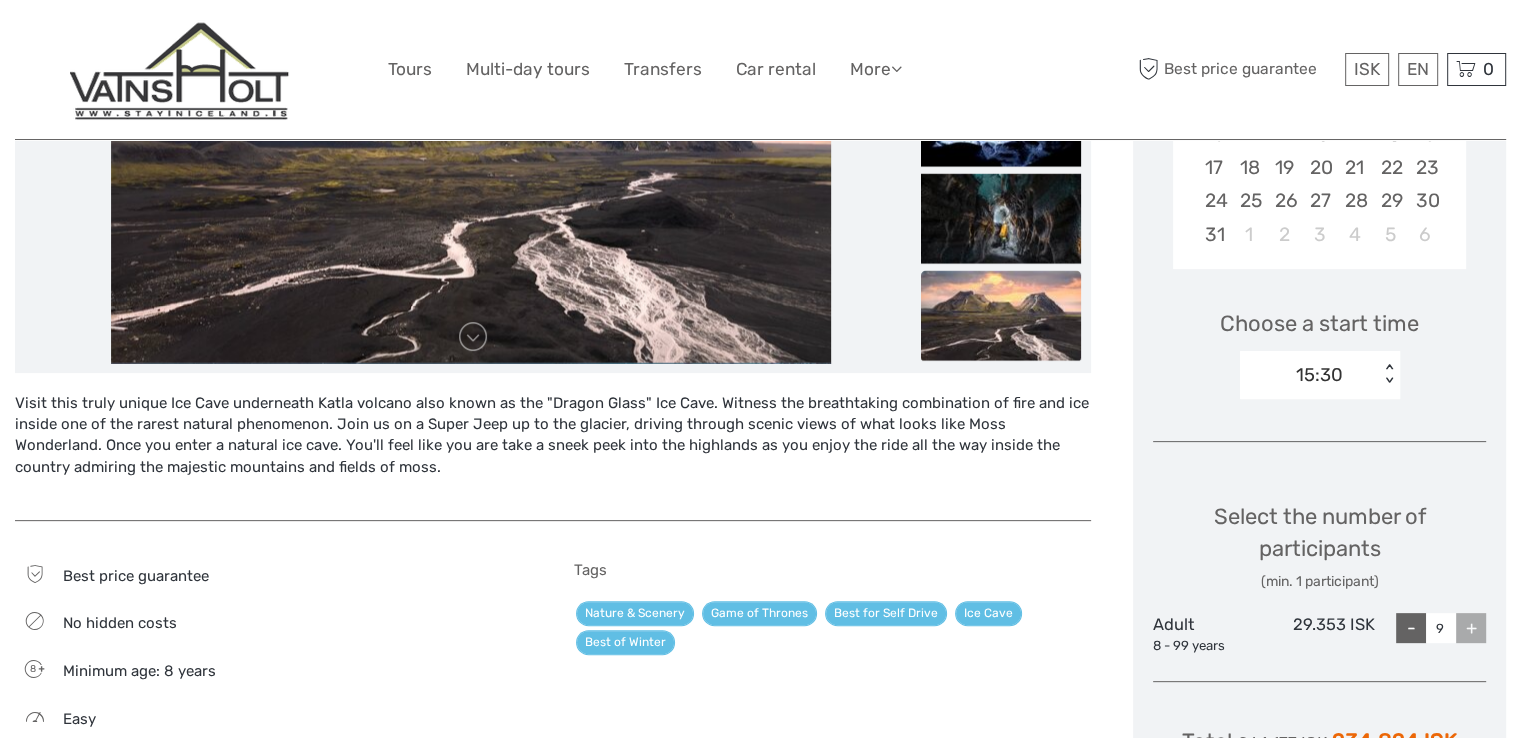 click on "+" at bounding box center (1471, 628) 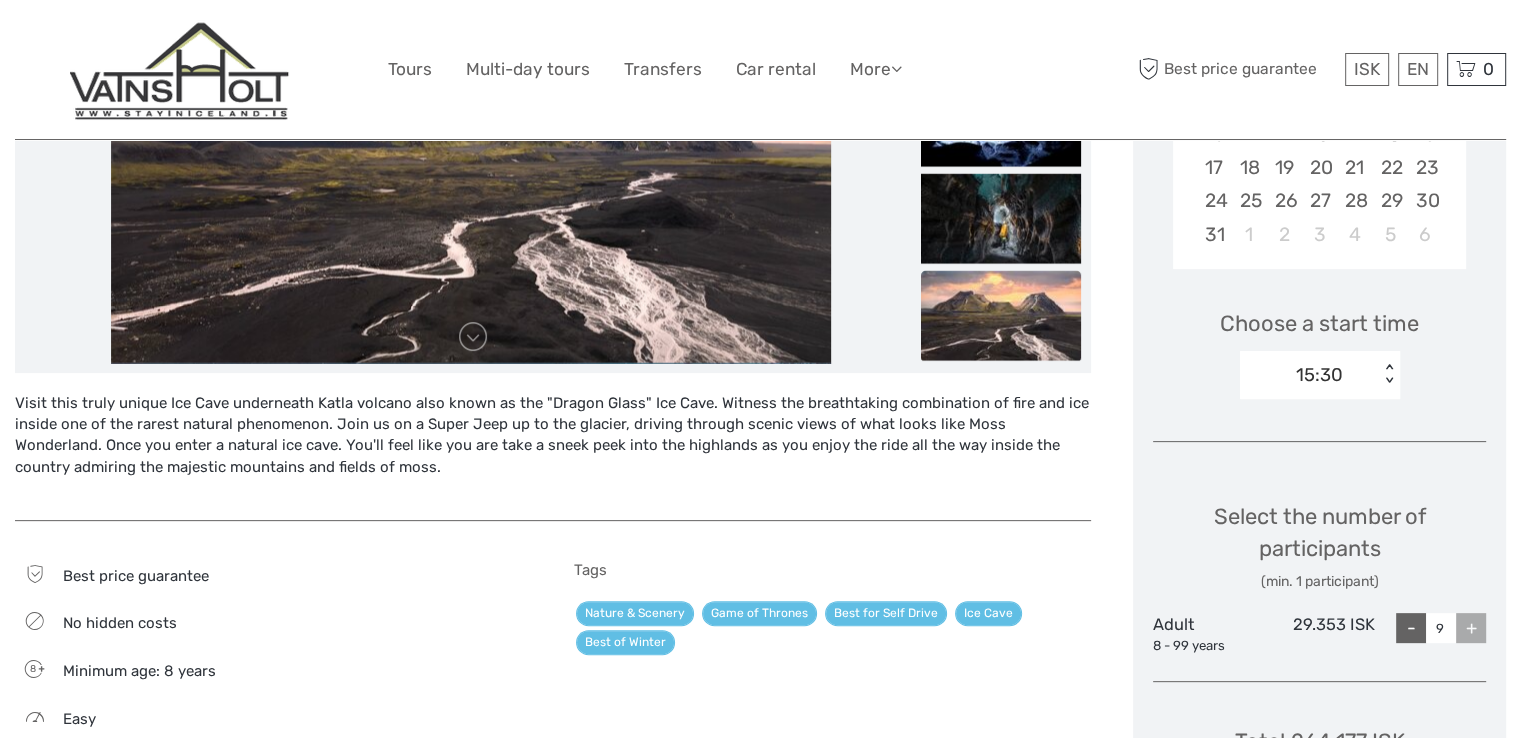 click on "+" at bounding box center (1471, 628) 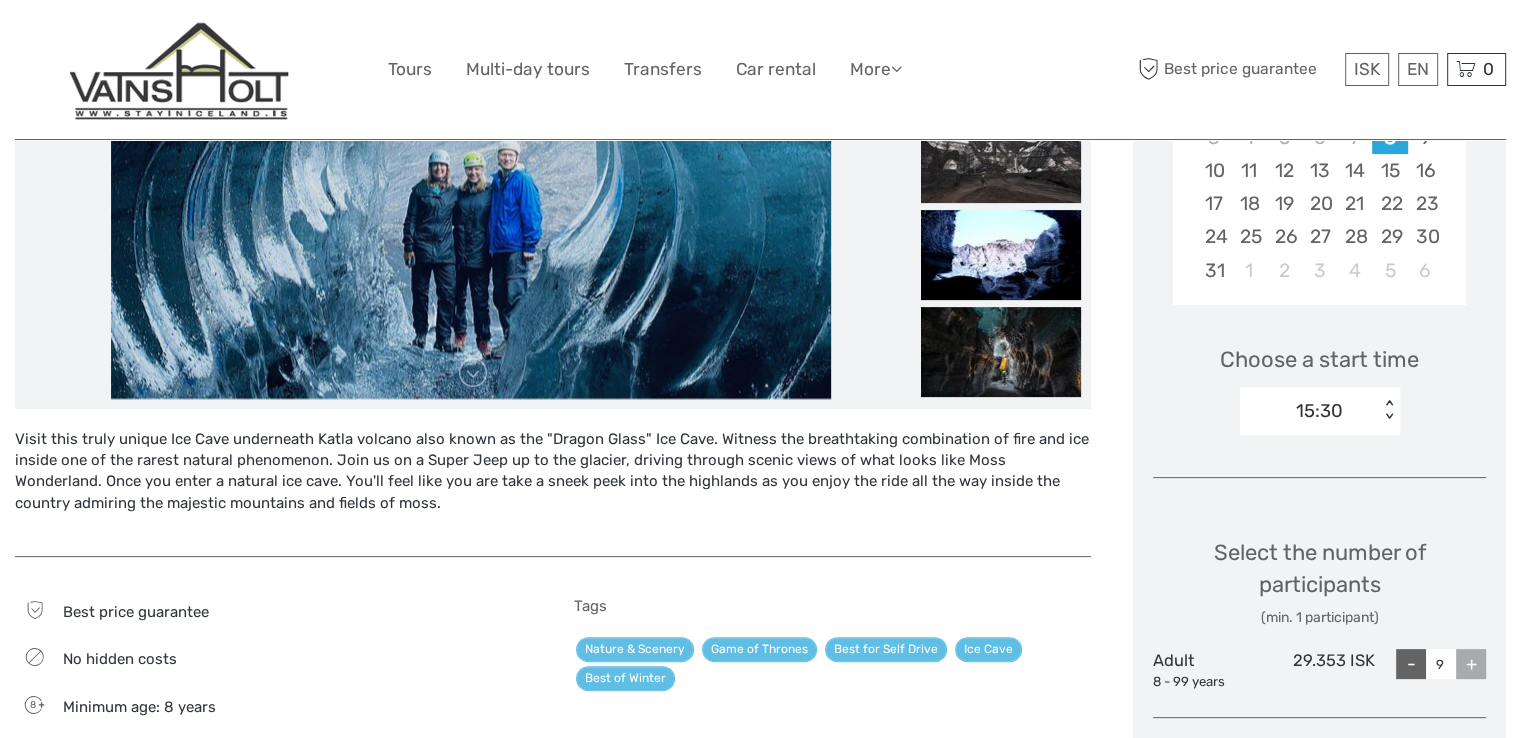 scroll, scrollTop: 472, scrollLeft: 0, axis: vertical 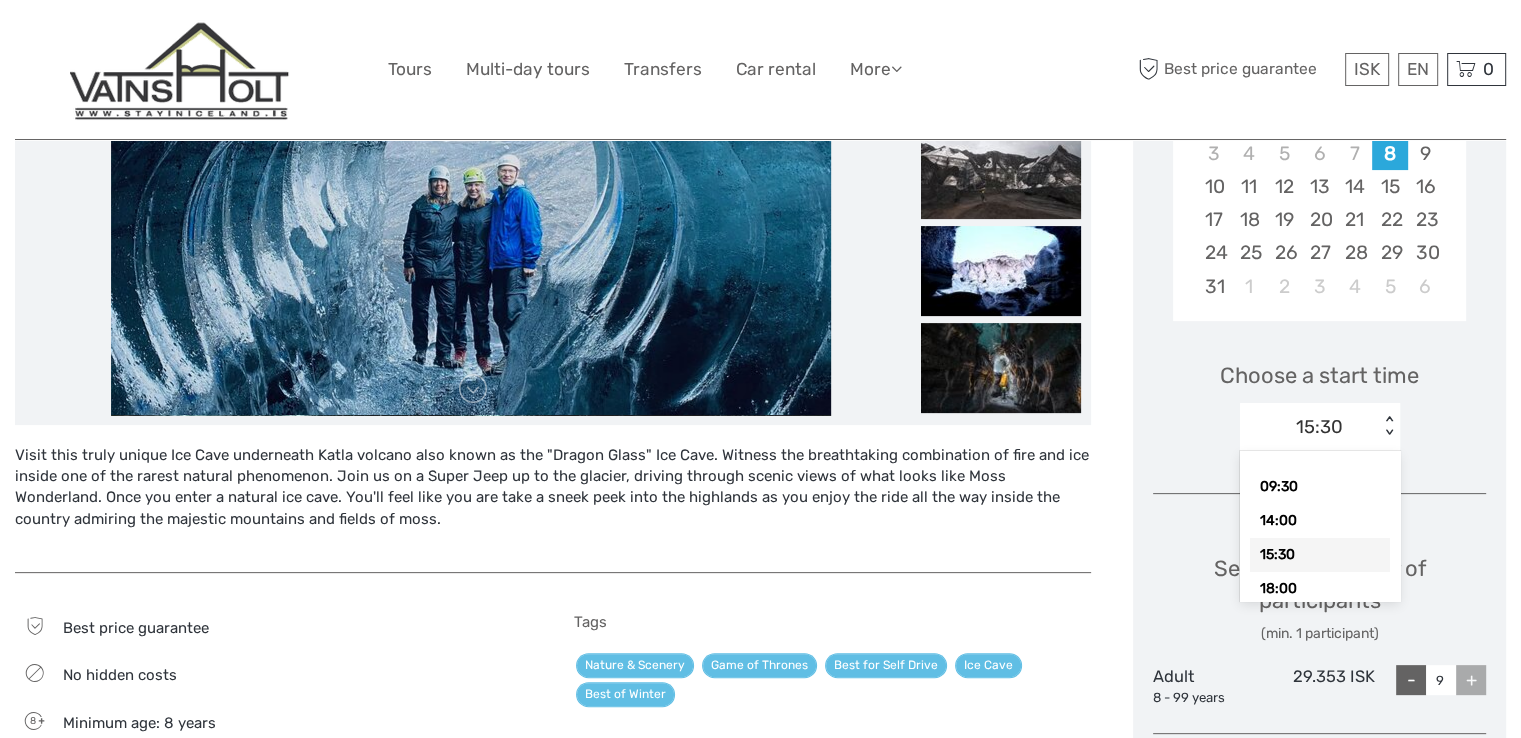 click on "< >" at bounding box center (1389, 426) 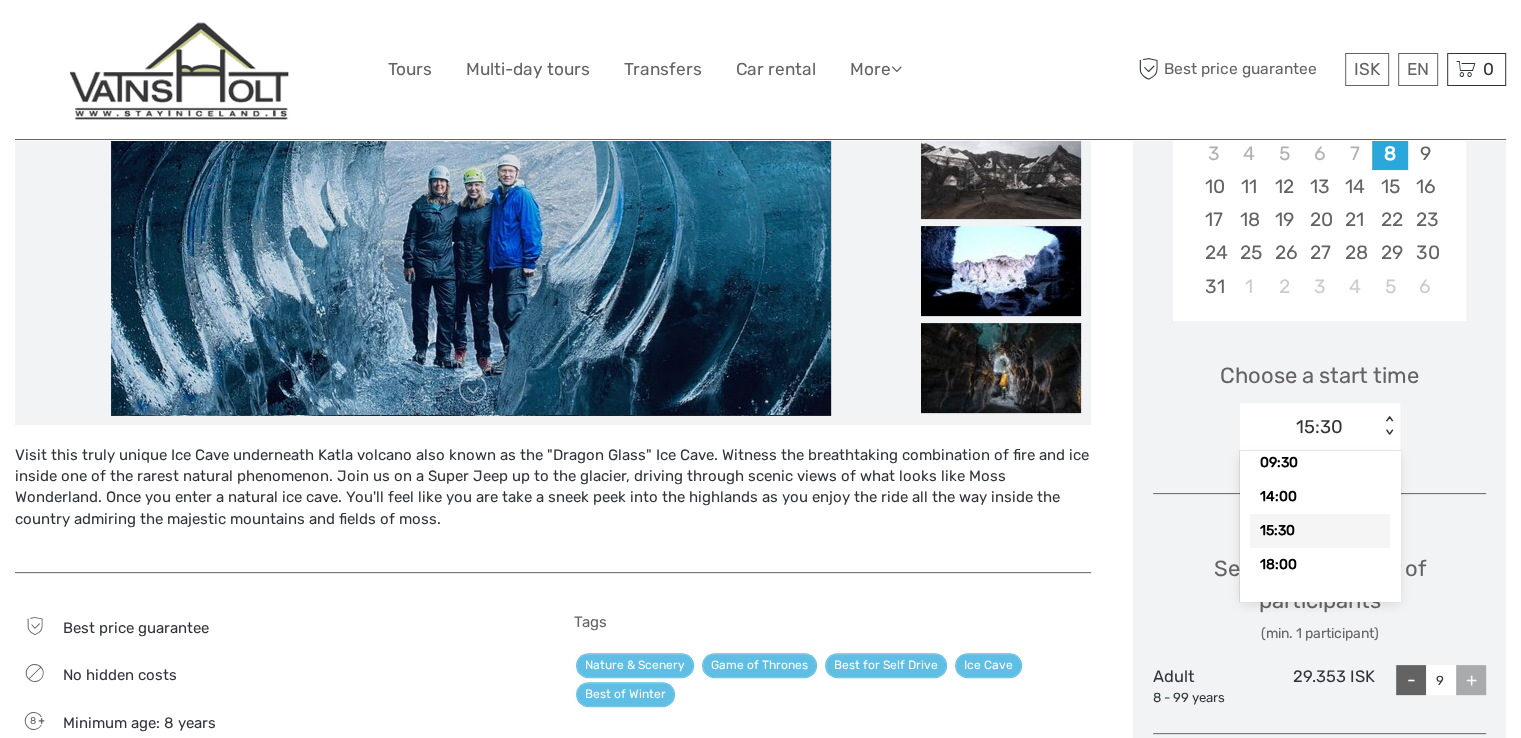 scroll, scrollTop: 0, scrollLeft: 0, axis: both 